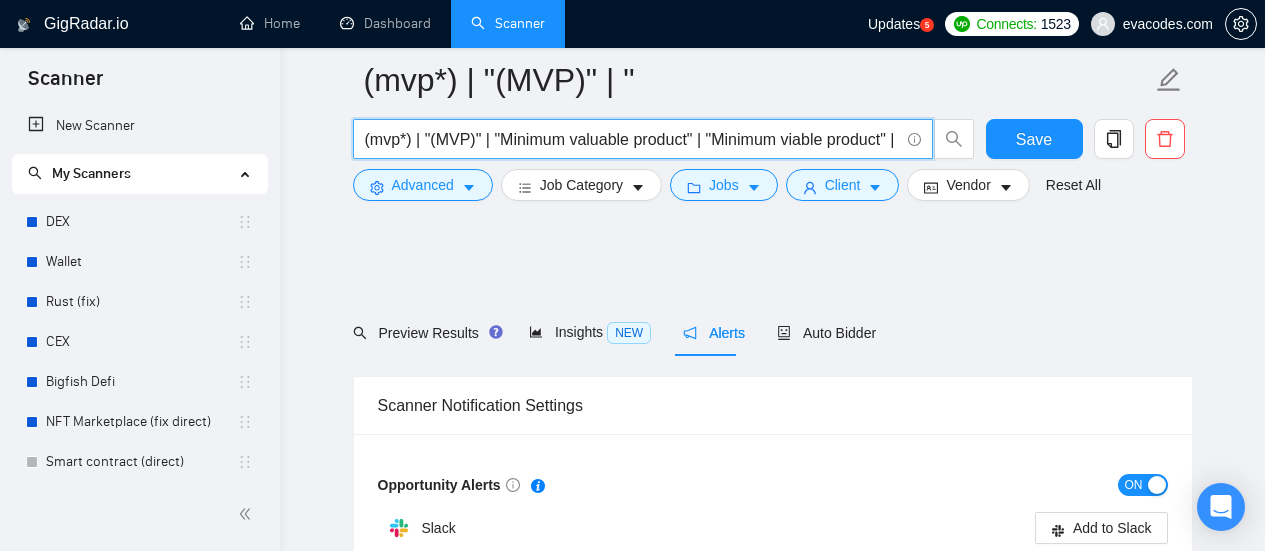 type on "(mvp*) | "(MVP)" | "Minimum valuable product | "Minimum viable product" | startup | "start up" | "start - up" | "start-up" | "from scratch" | "From start" | "from the beginning" | "from the ground up"" 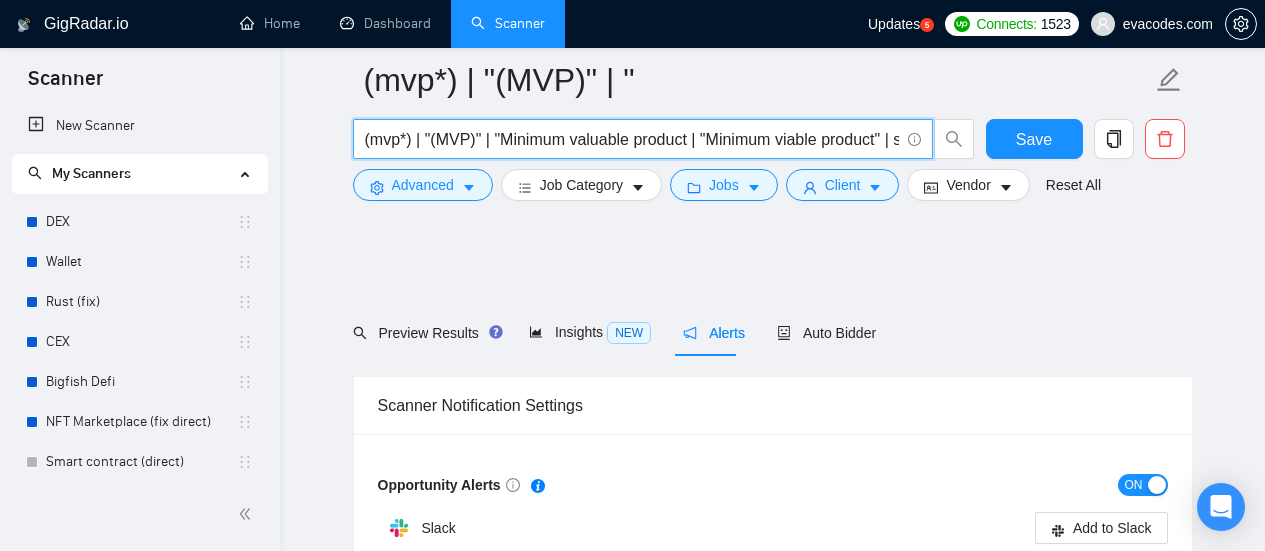 click on "(mvp*) | "(MVP)" | "Minimum valuable product | "Minimum viable product" | startup | "start up" | "start - up" | "start-up" | "from scratch" | "From start" | "from the beginning" | "from the ground up"" at bounding box center (632, 139) 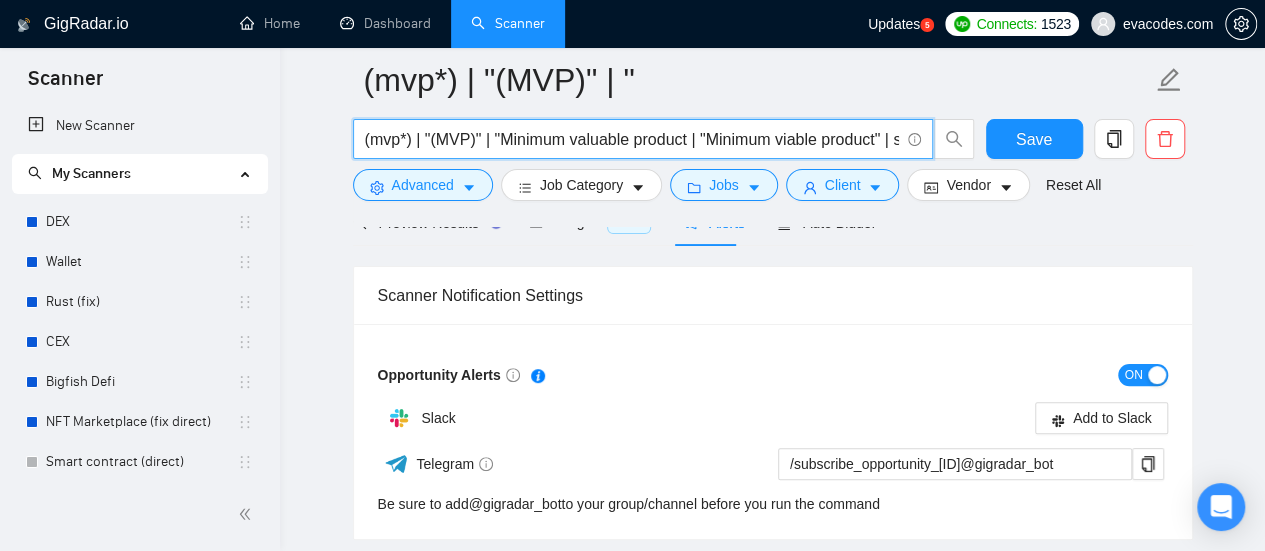 scroll, scrollTop: 110, scrollLeft: 0, axis: vertical 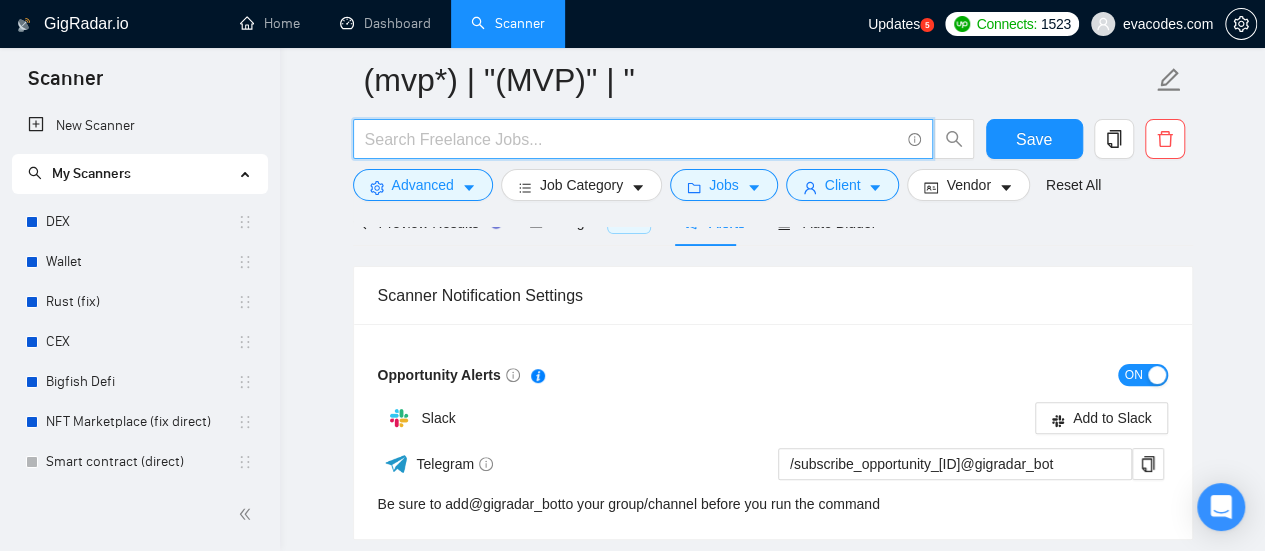 click at bounding box center [632, 139] 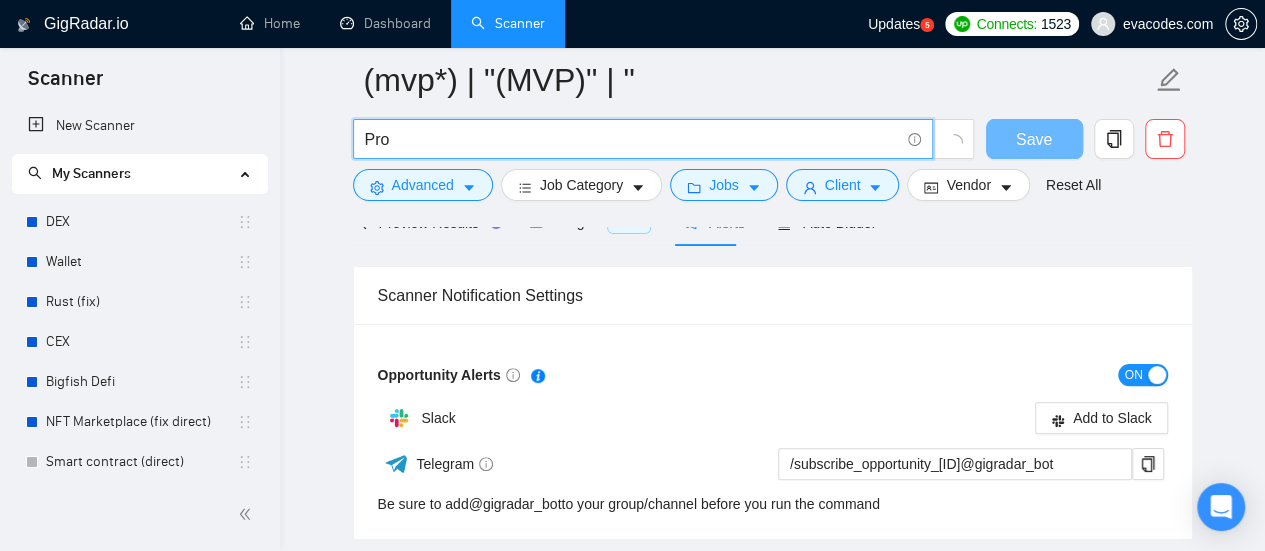type on "Project Manager" 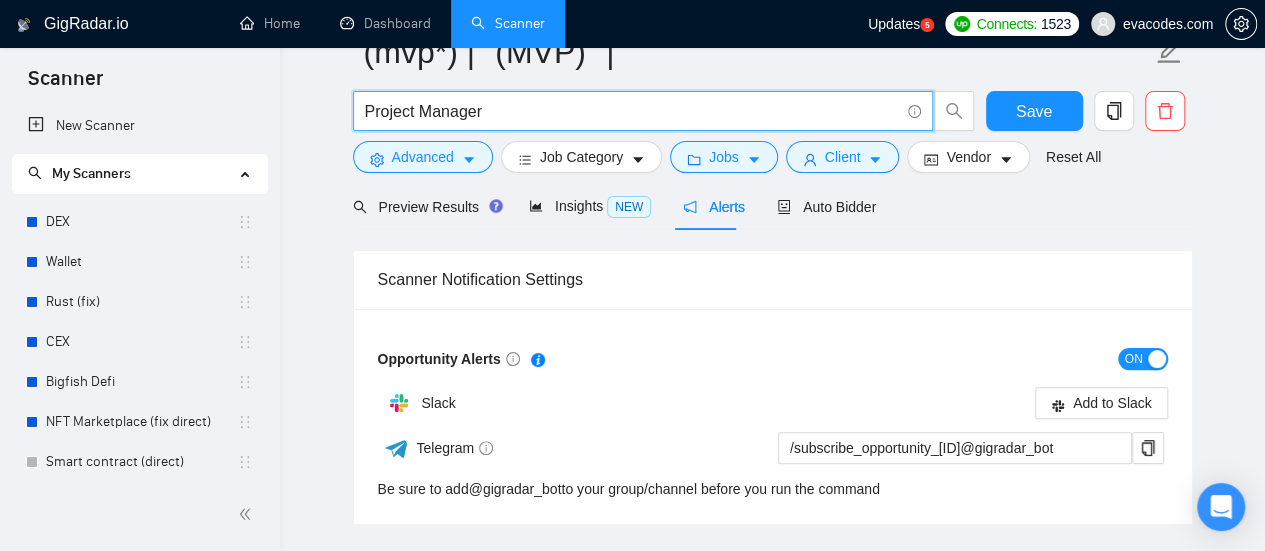 scroll, scrollTop: 0, scrollLeft: 0, axis: both 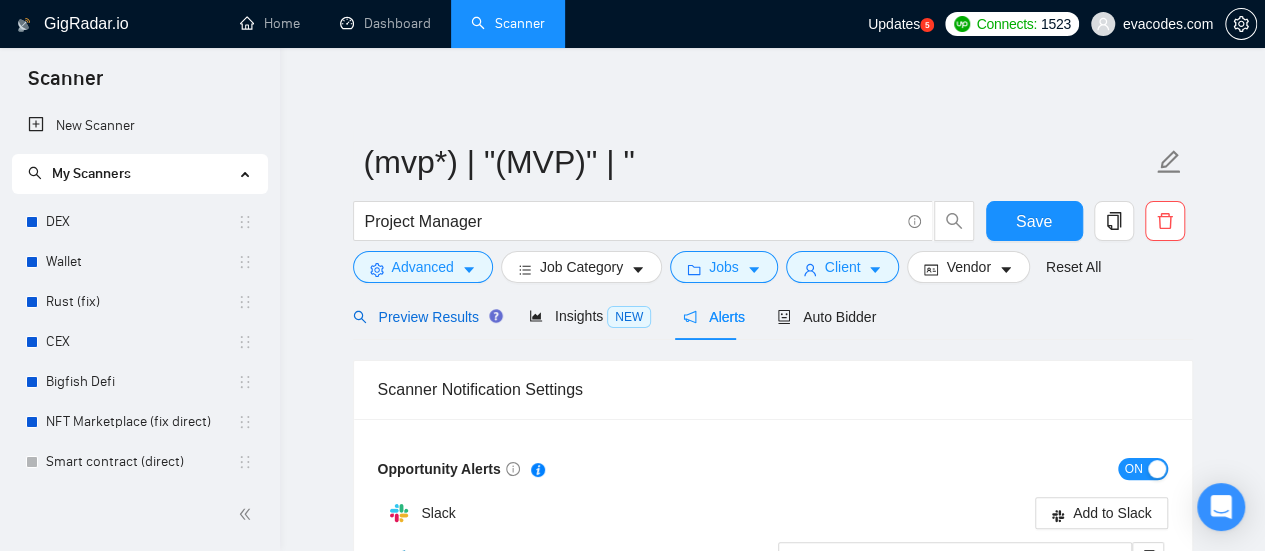 click on "Preview Results" at bounding box center (425, 317) 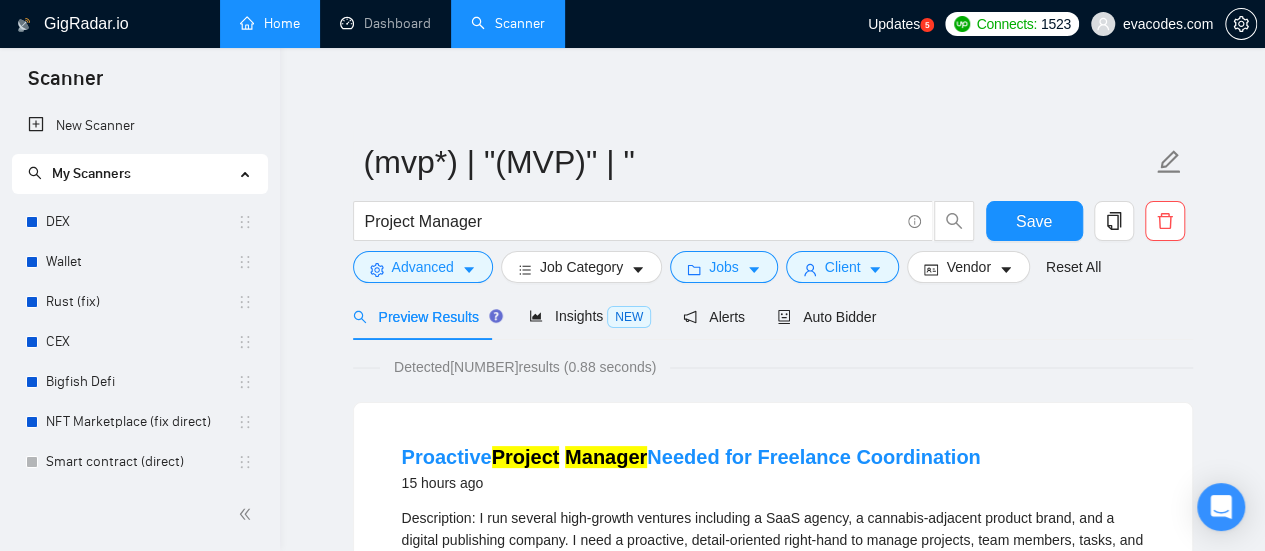 click on "Home" at bounding box center (270, 23) 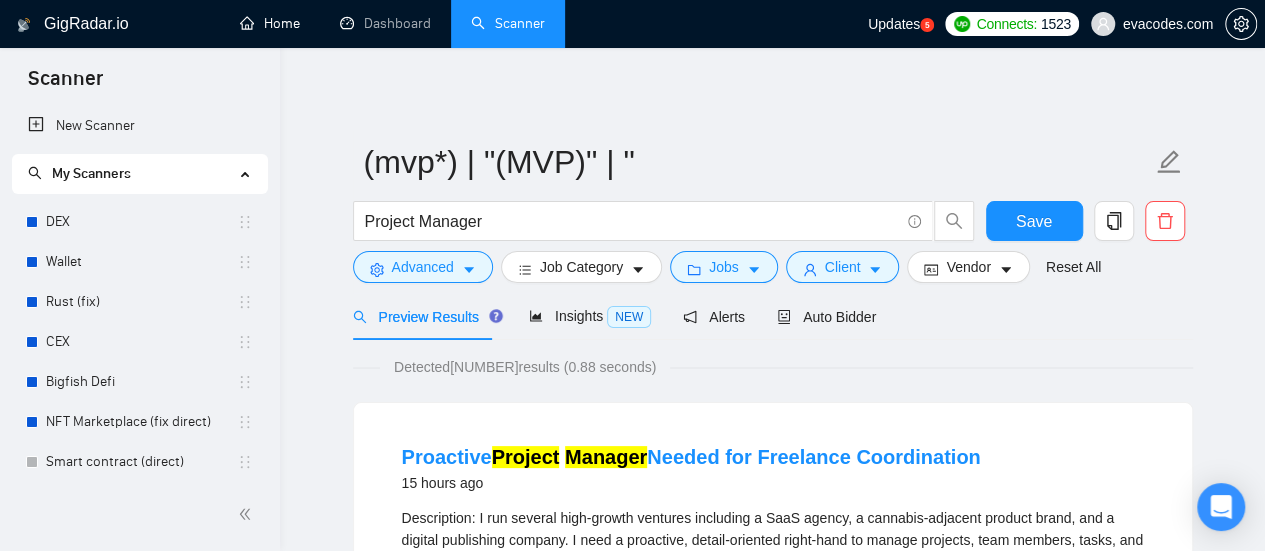 click on "Home" at bounding box center [270, 23] 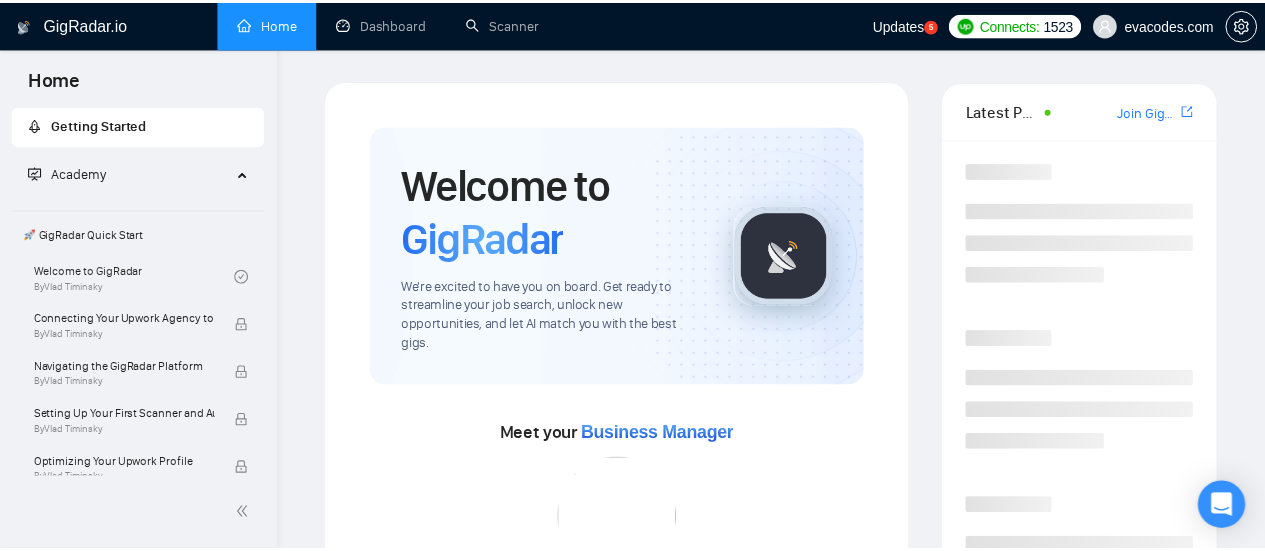scroll, scrollTop: 306, scrollLeft: 0, axis: vertical 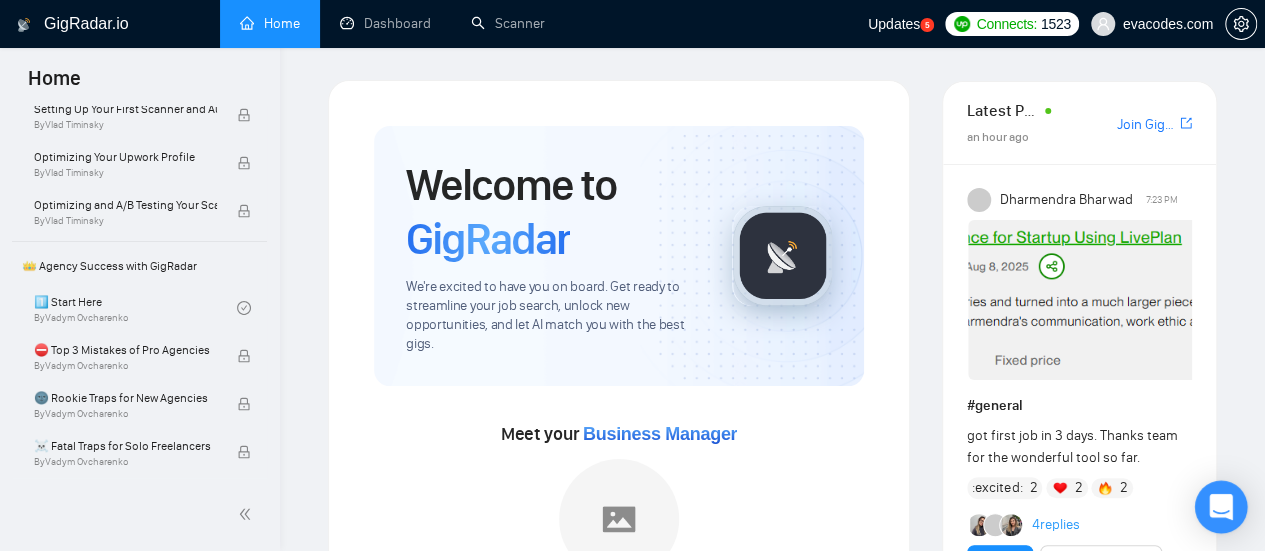 click 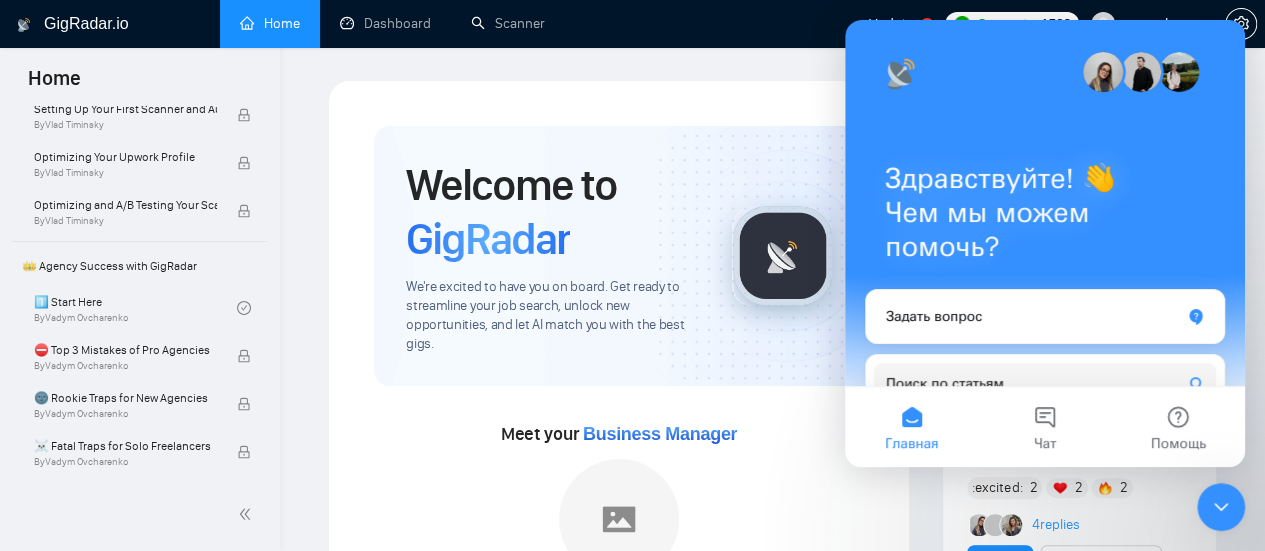 scroll, scrollTop: 0, scrollLeft: 0, axis: both 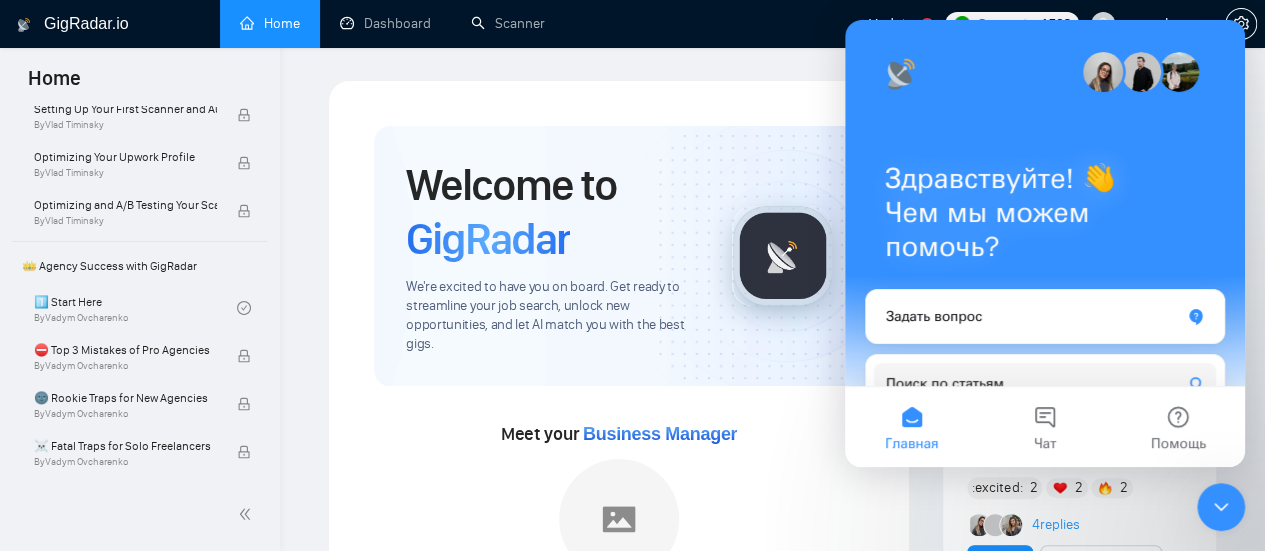 click 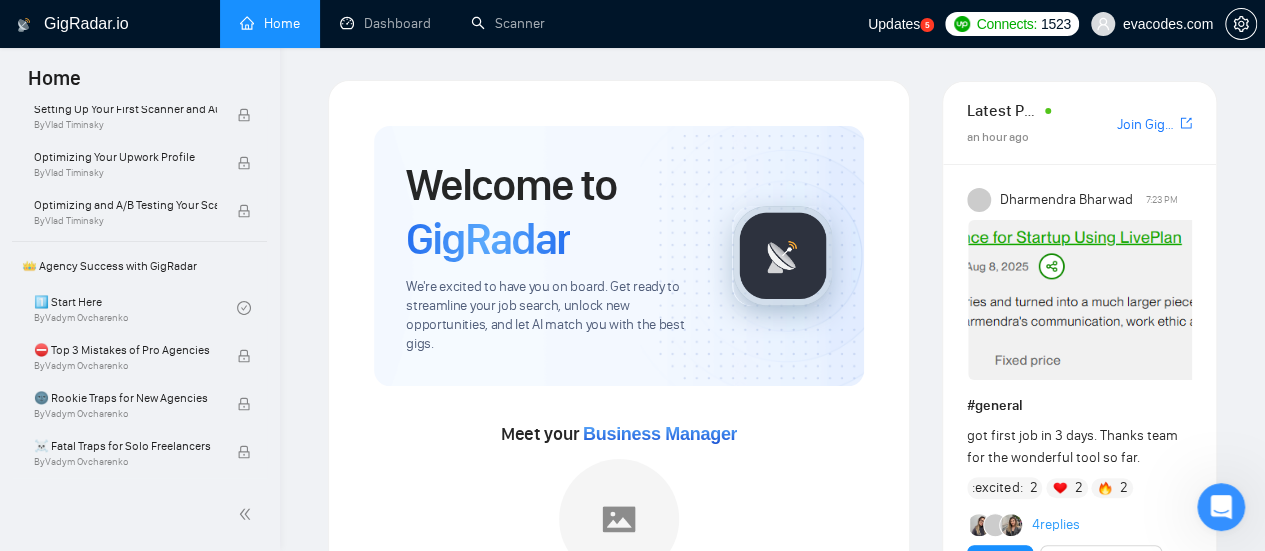 scroll, scrollTop: 0, scrollLeft: 0, axis: both 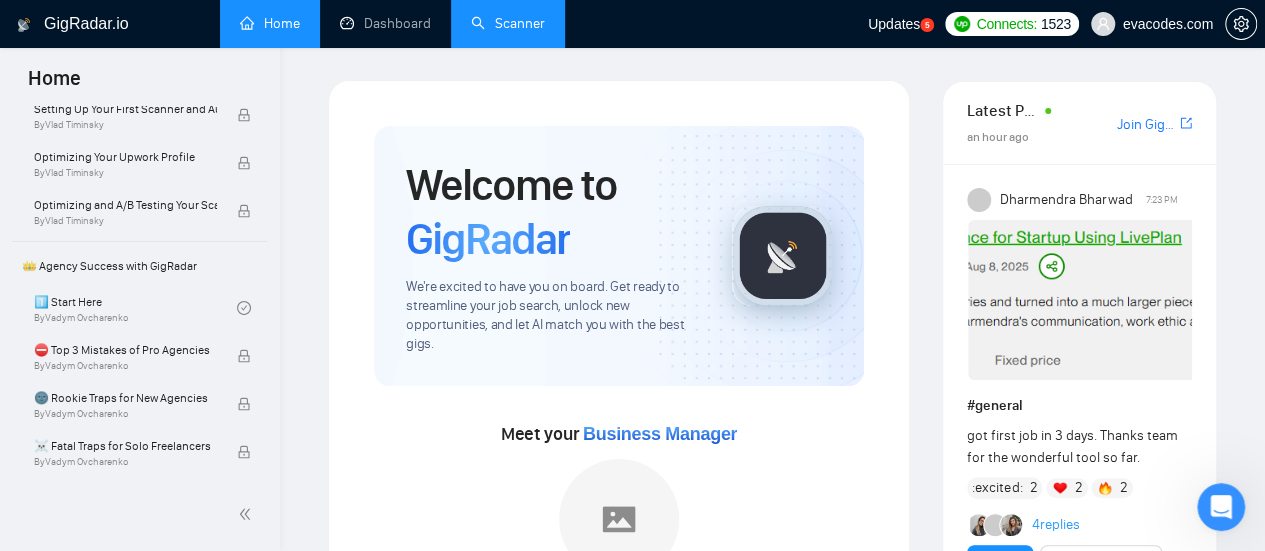 click on "Scanner" at bounding box center (508, 23) 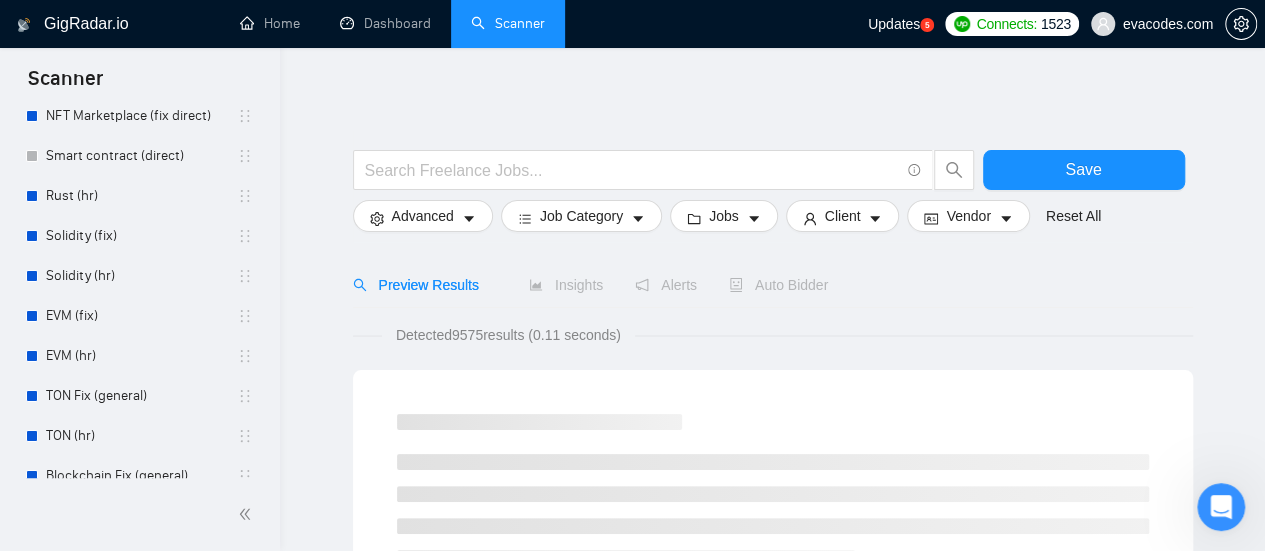 scroll, scrollTop: 0, scrollLeft: 0, axis: both 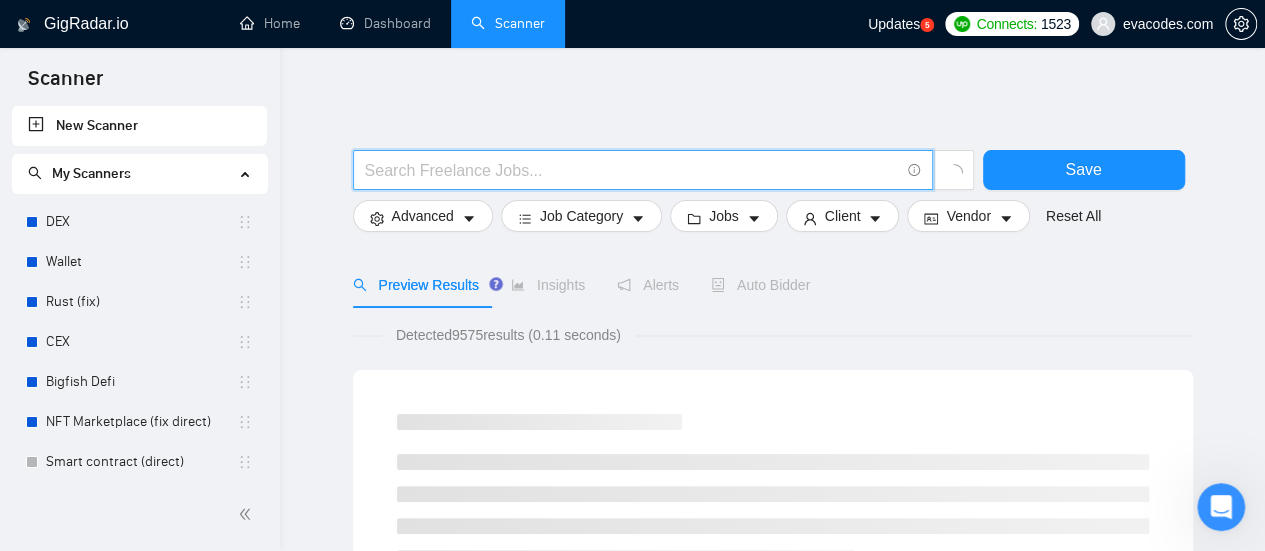 click at bounding box center [632, 170] 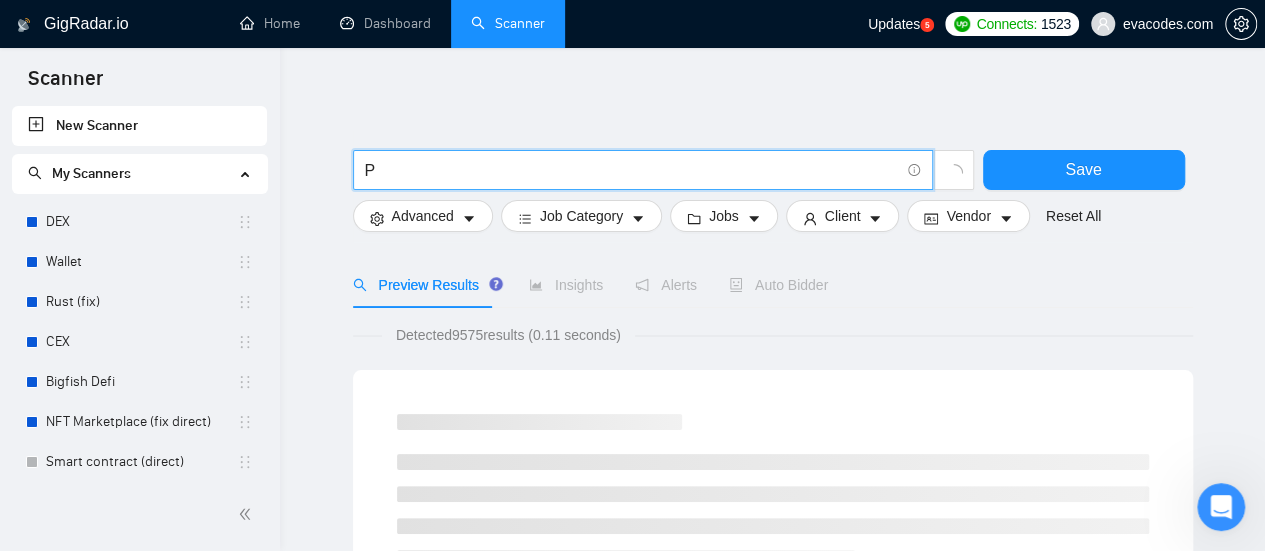 type on "Project Manager" 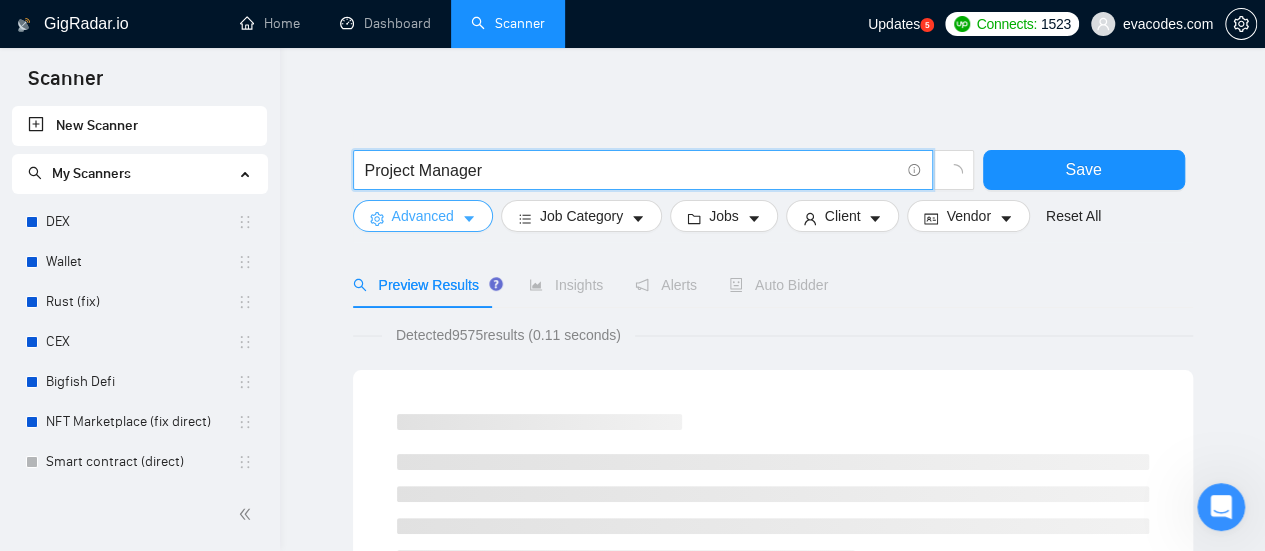 click on "Advanced" at bounding box center (423, 216) 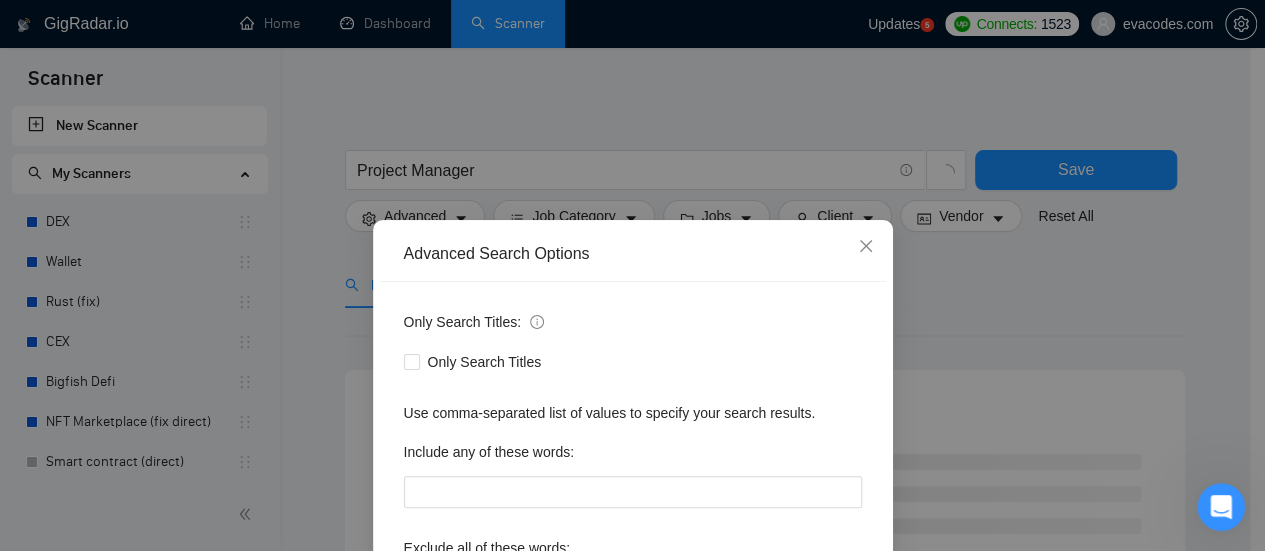 click on "Only Search Titles" at bounding box center (633, 362) 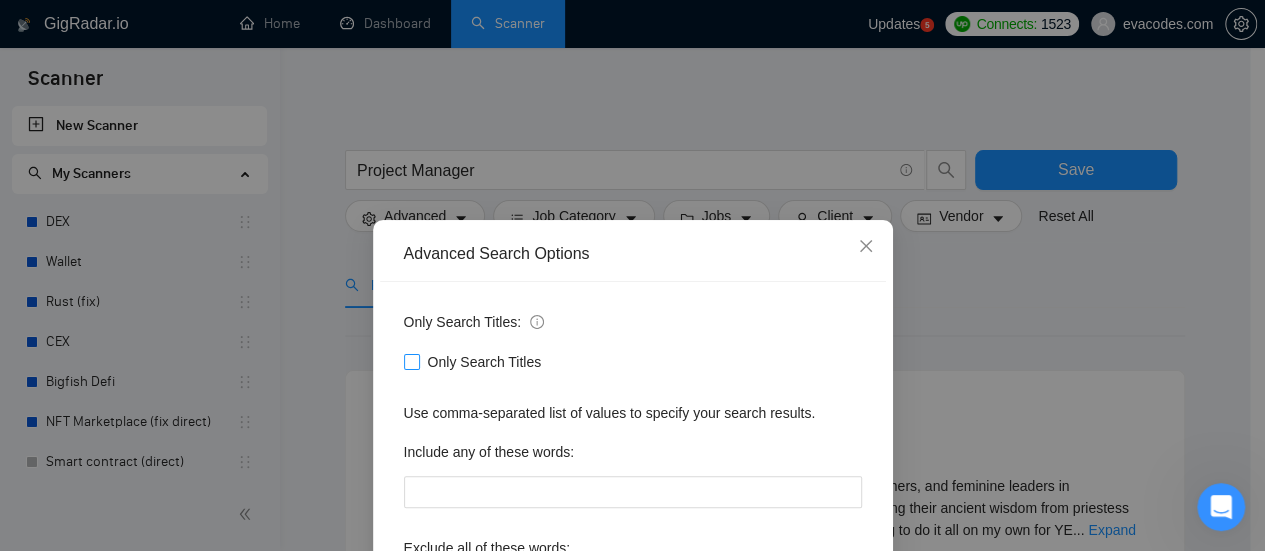 scroll, scrollTop: 0, scrollLeft: 0, axis: both 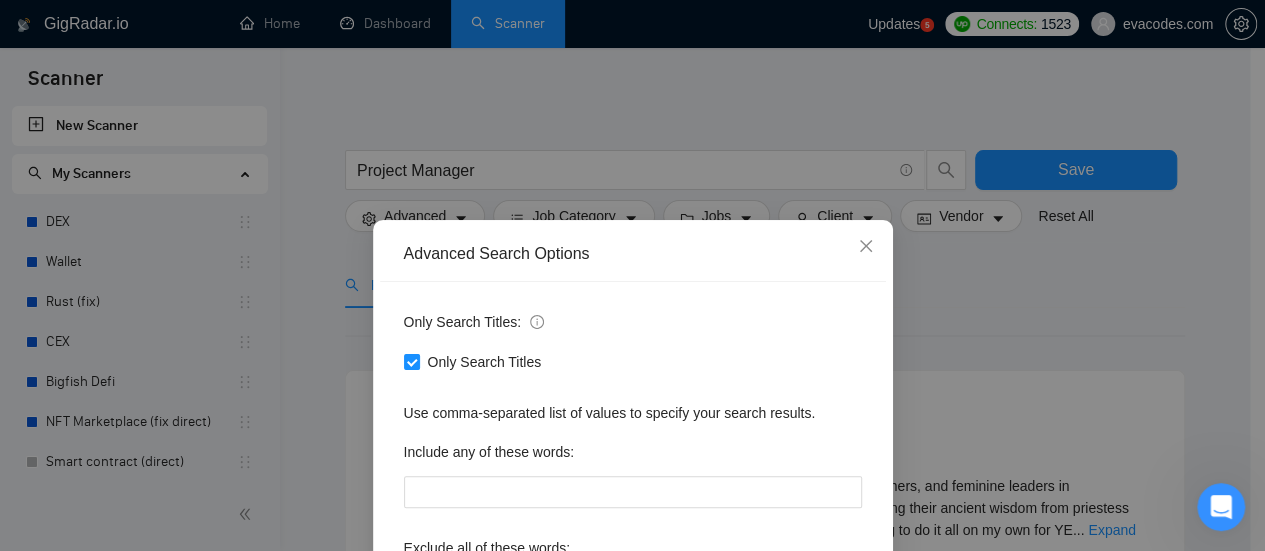 click on "Advanced Search Options Only Search Titles:   Only Search Titles Use comma-separated list of values to specify your search results. Include any of these words: Exclude all of these words: Include skills list in the search:   Also  exclude  on Skills Reset OK" at bounding box center (632, 275) 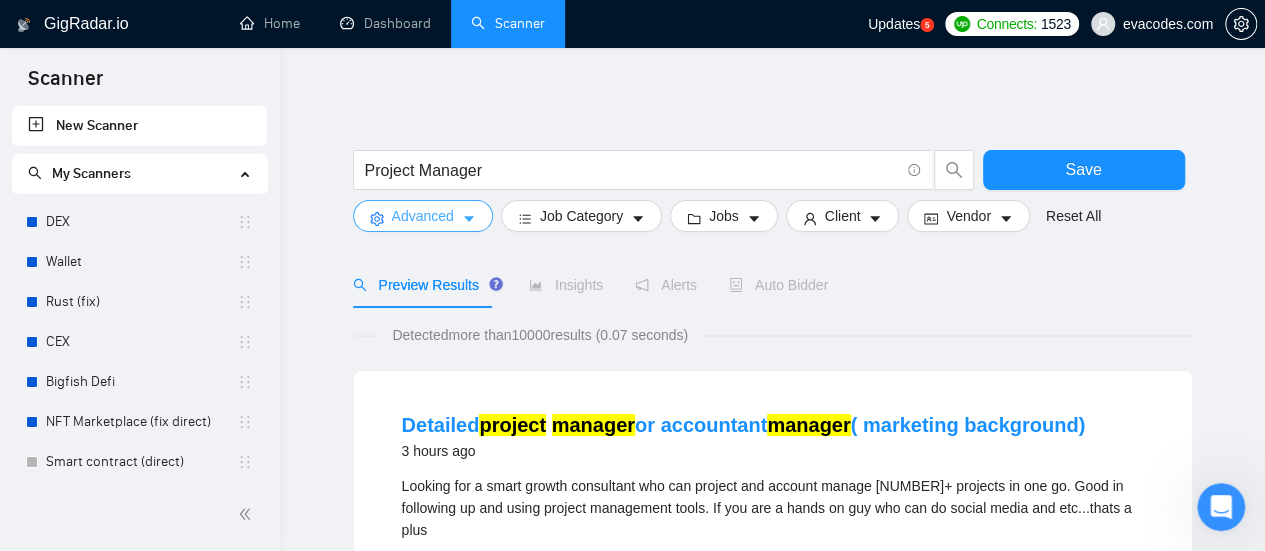 click on "Advanced" at bounding box center (423, 216) 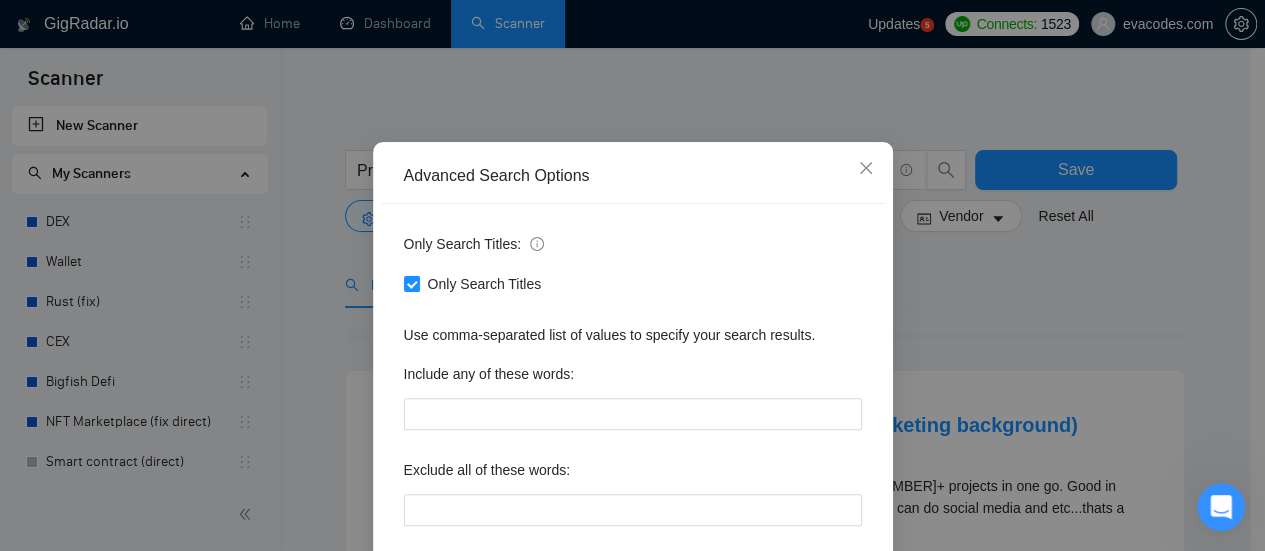 scroll, scrollTop: 200, scrollLeft: 0, axis: vertical 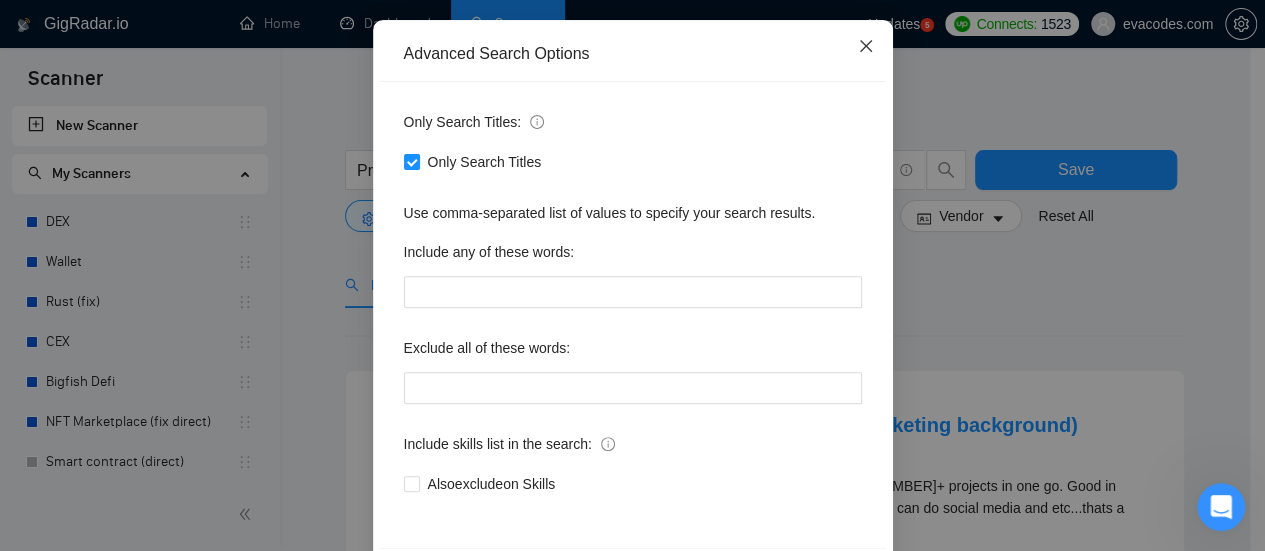 click 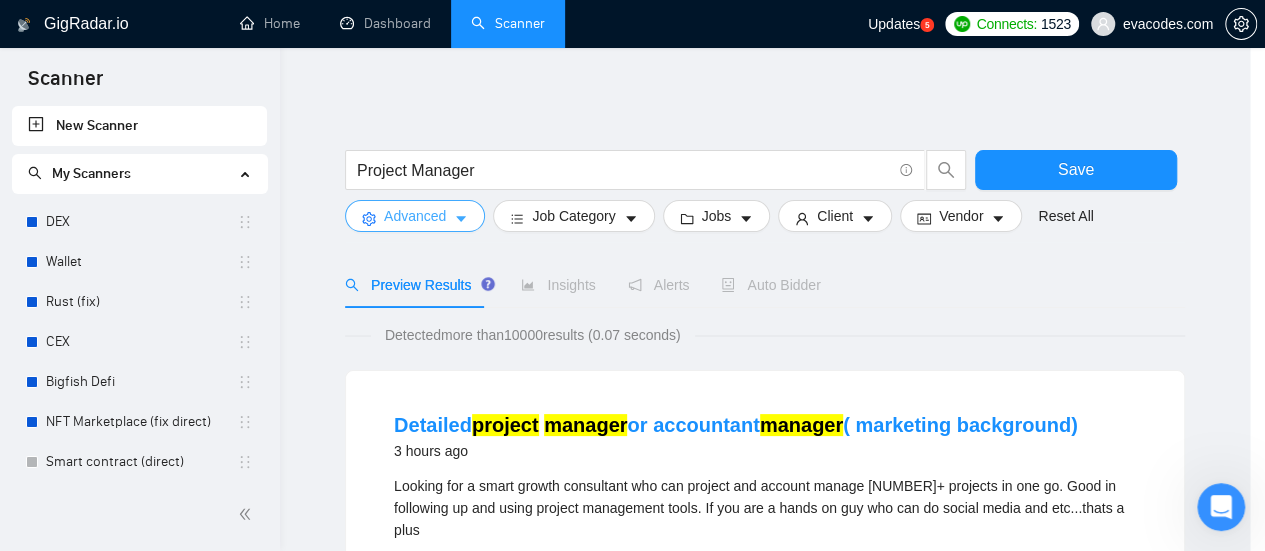 scroll, scrollTop: 0, scrollLeft: 0, axis: both 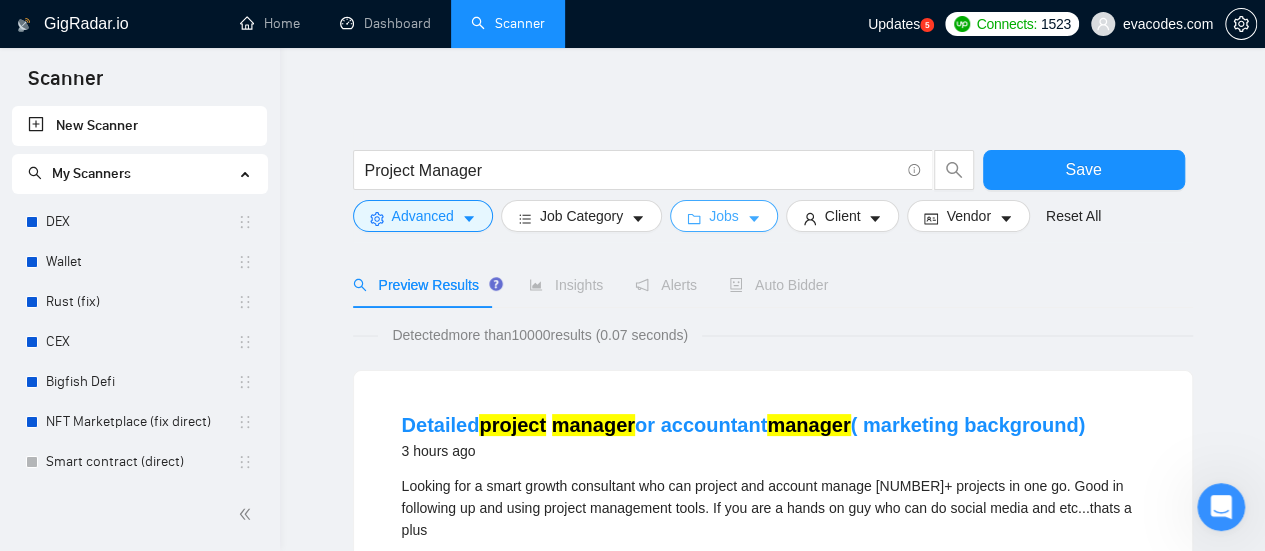 click 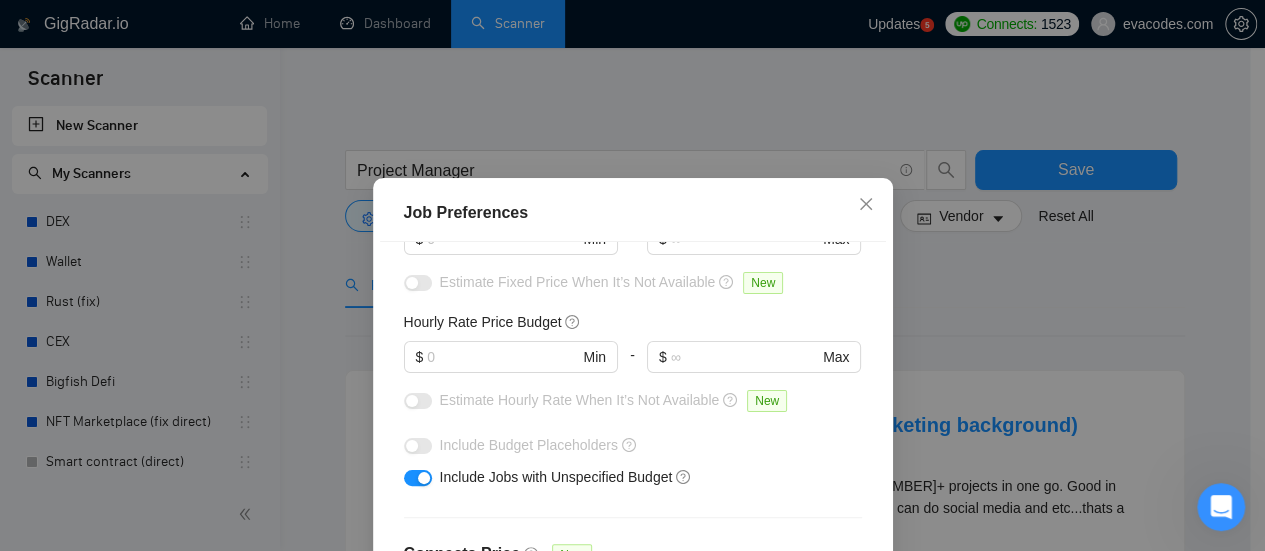 scroll, scrollTop: 200, scrollLeft: 0, axis: vertical 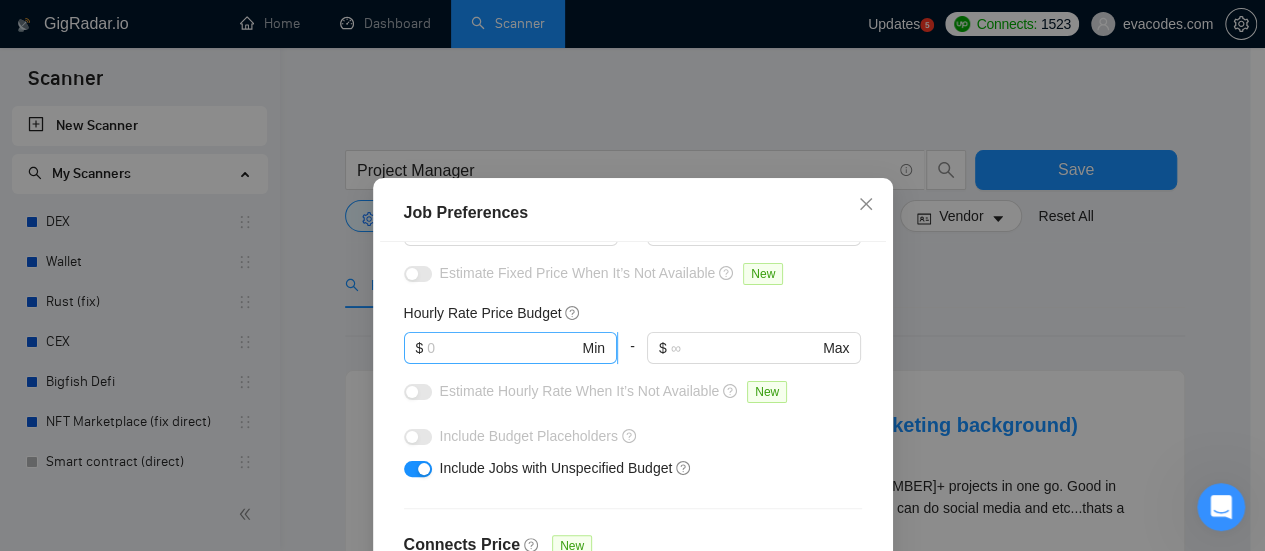 click at bounding box center [502, 348] 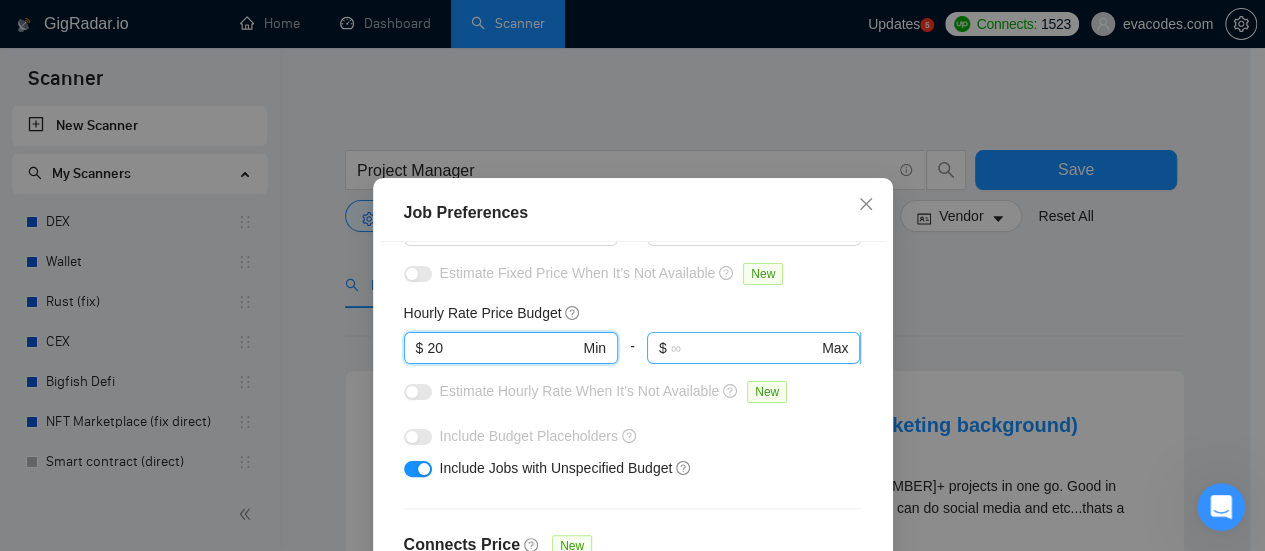 type on "20" 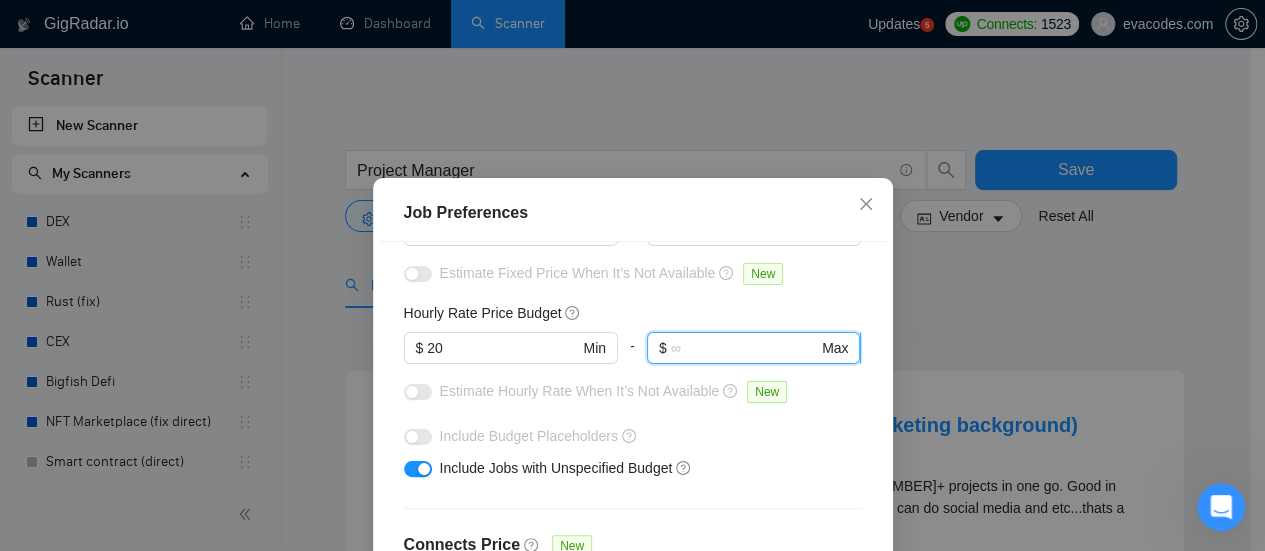 click at bounding box center (744, 348) 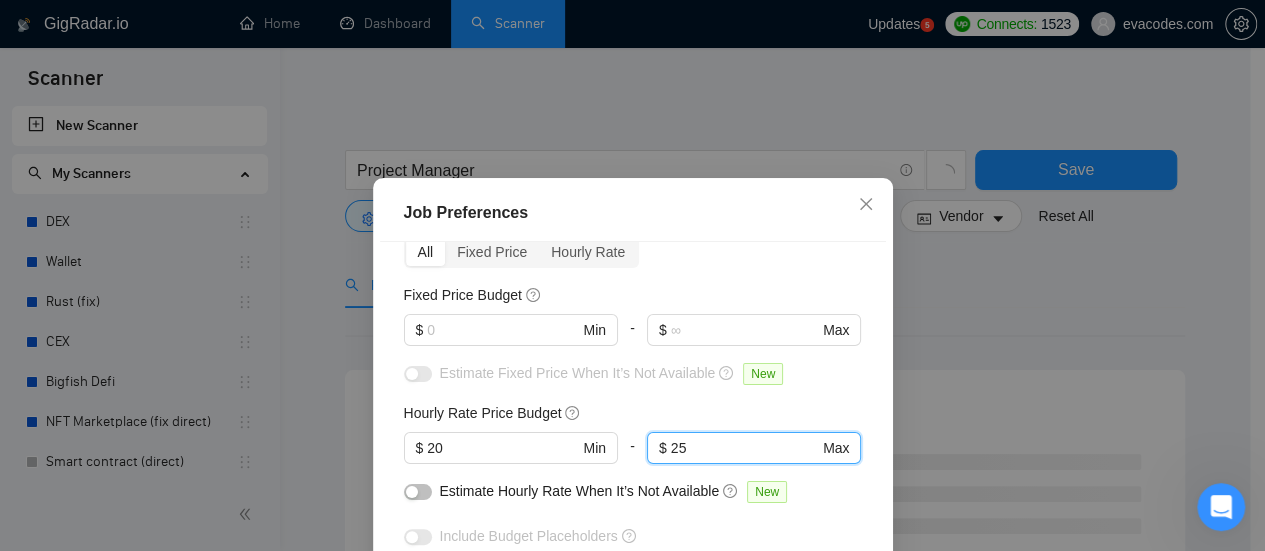 scroll, scrollTop: 0, scrollLeft: 0, axis: both 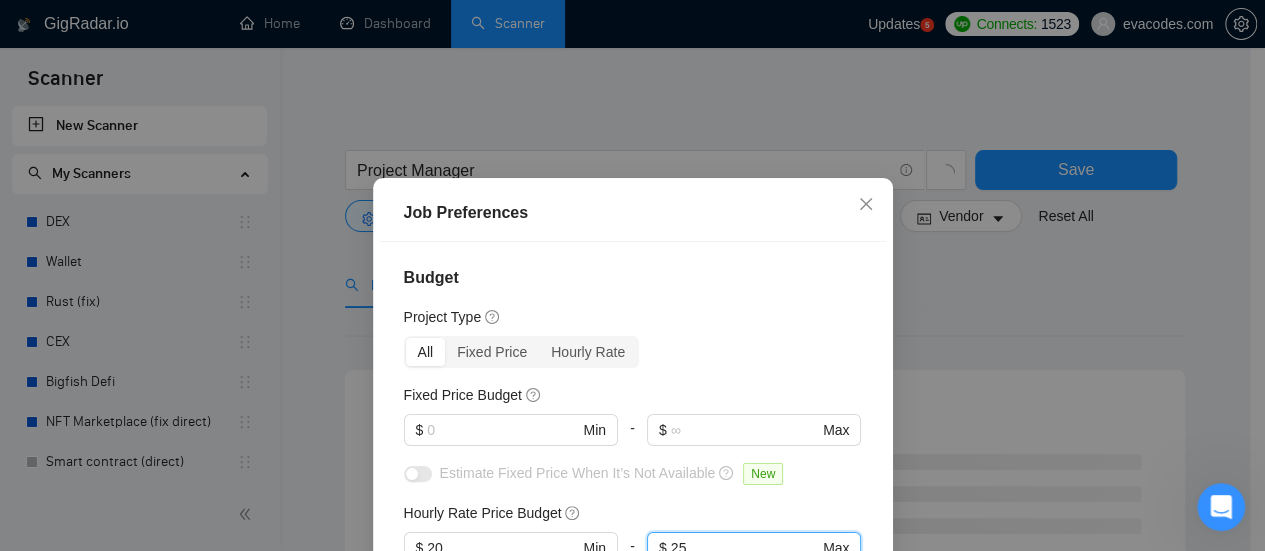 type on "25" 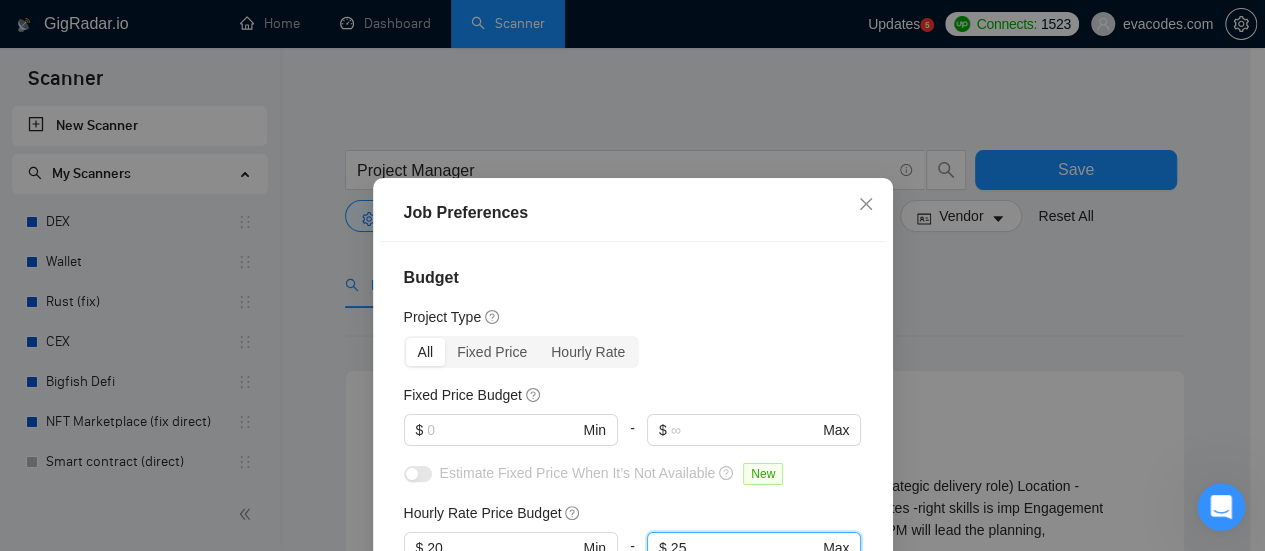 scroll, scrollTop: 200, scrollLeft: 0, axis: vertical 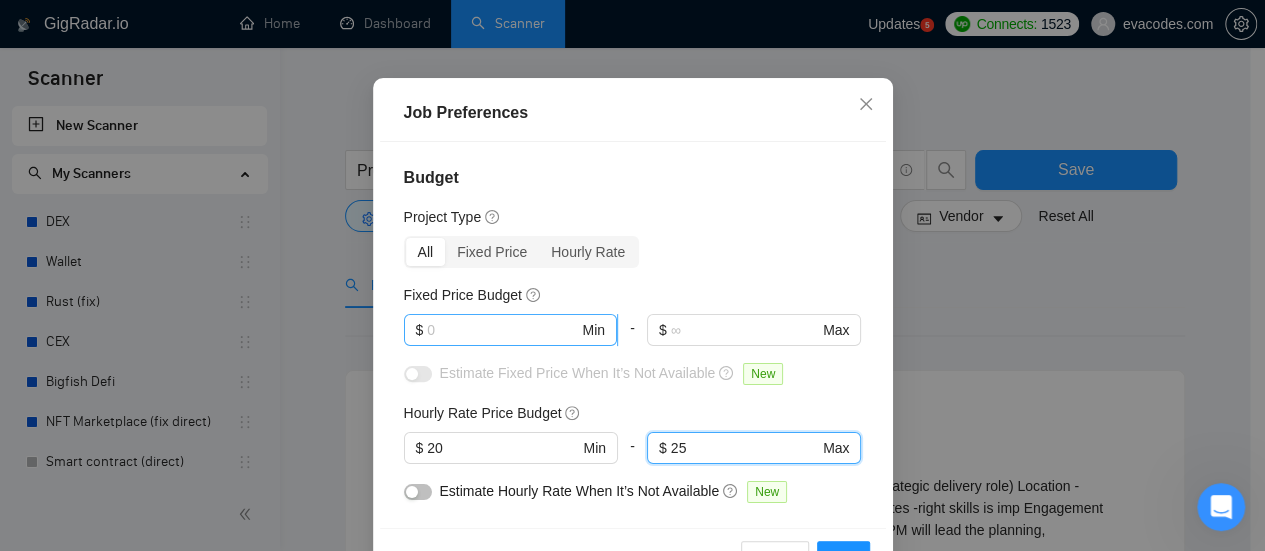 click at bounding box center (502, 330) 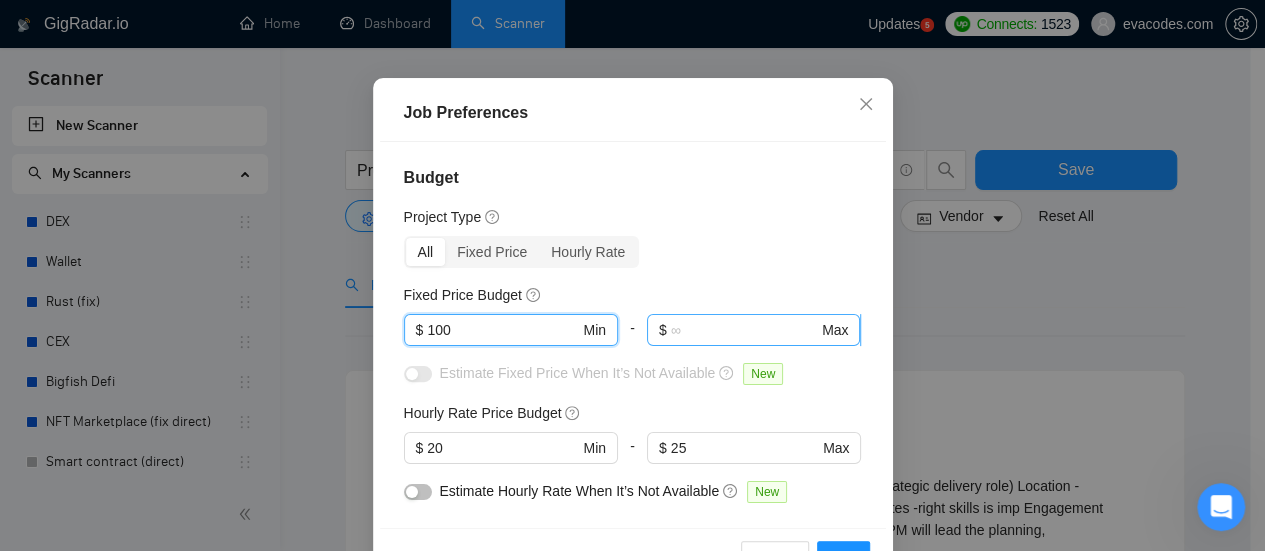 type on "100" 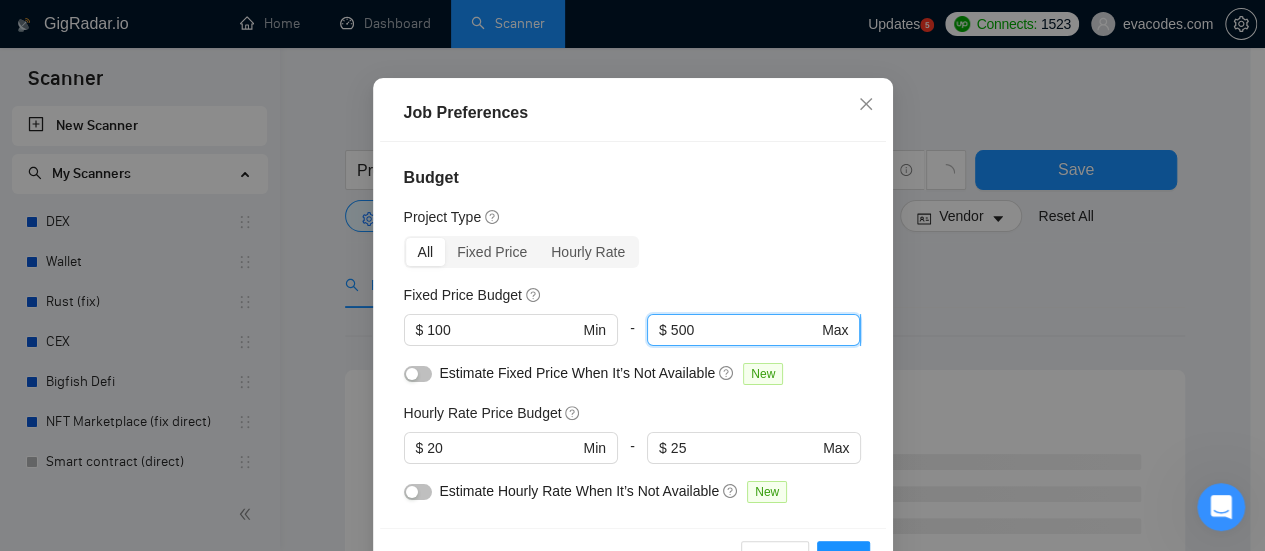 click on "500" at bounding box center [744, 330] 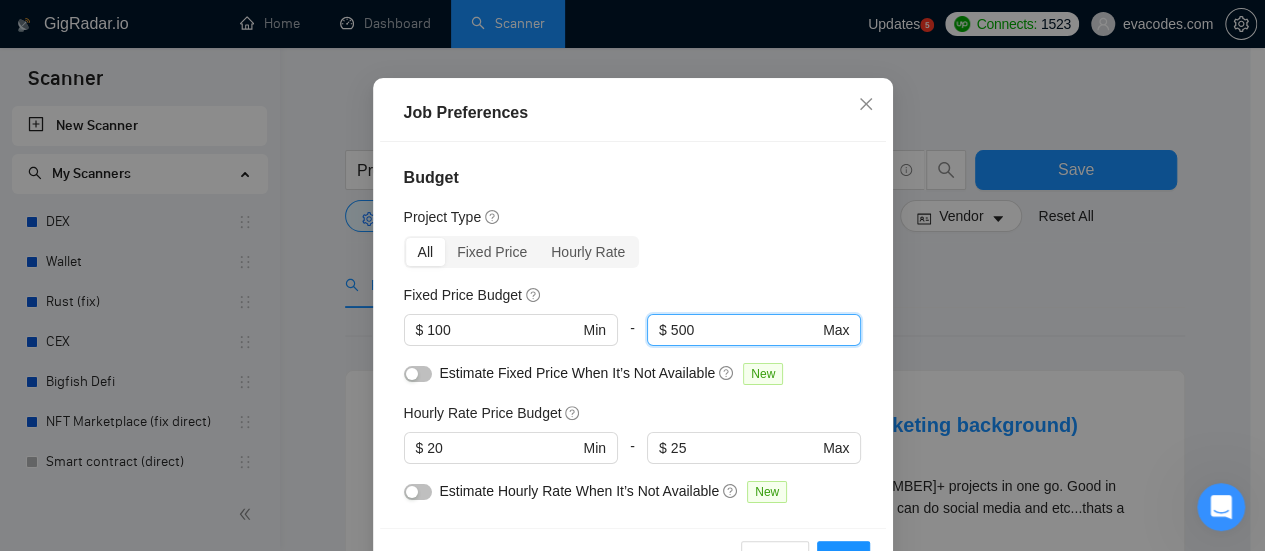 type on "500" 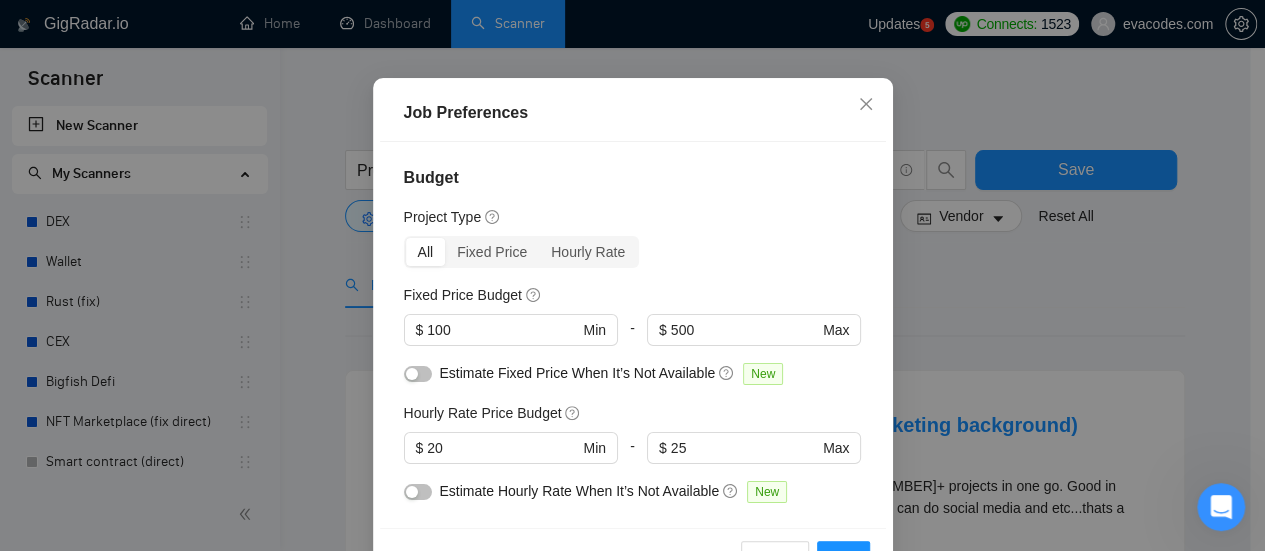 click on "Job Preferences Budget Project Type All Fixed Price Hourly Rate   Fixed Price Budget $ 100 Min - $ 500 Max Estimate Fixed Price When It’s Not Available New   Hourly Rate Price Budget $ 20 Min - $ 25 Max Estimate Hourly Rate When It’s Not Available New Include Budget Placeholders Include Jobs with Unspecified Budget   Connects Price New Min - Max Project Duration   Unspecified Less than 1 month 1 to 3 months 3 to 6 months More than 6 months Hourly Workload   Unspecified <30 hrs/week >30 hrs/week Hours TBD Unsure Job Posting Questions New   Any posting questions Description Preferences Description Size New   Any description size Reset OK" at bounding box center [632, 275] 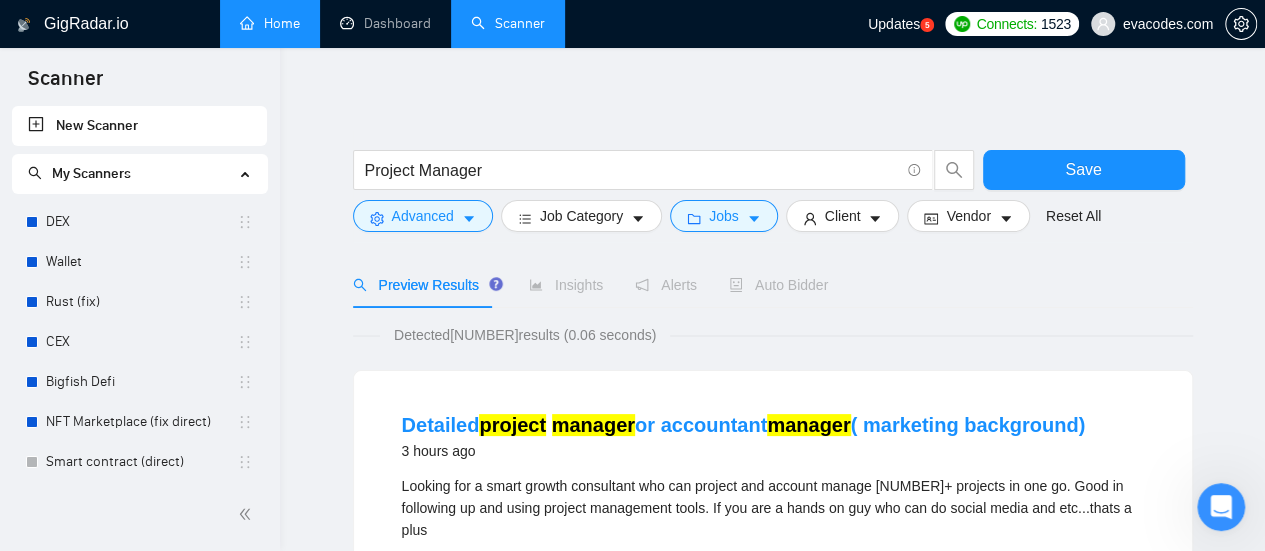 click on "Home" at bounding box center [270, 23] 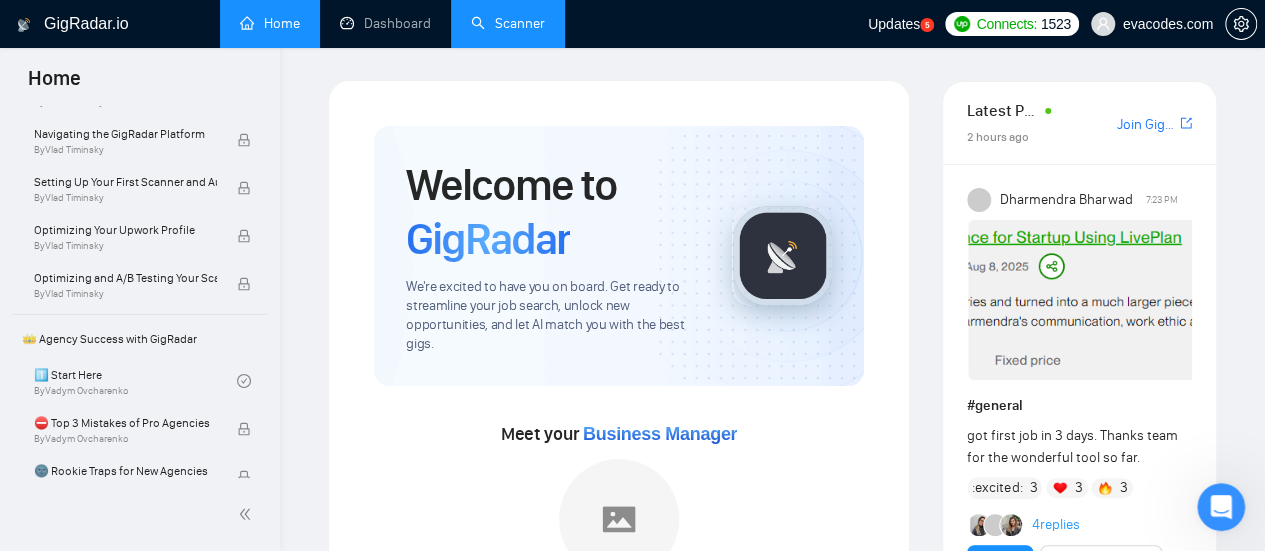 scroll, scrollTop: 0, scrollLeft: 0, axis: both 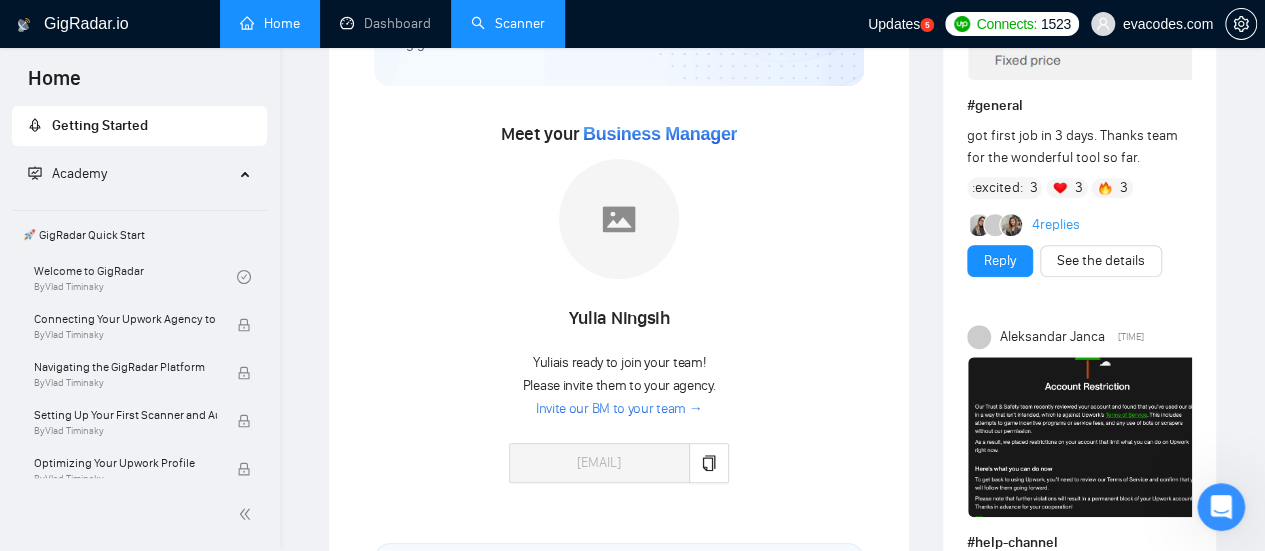 drag, startPoint x: 1224, startPoint y: 506, endPoint x: 2443, endPoint y: 1002, distance: 1316.046 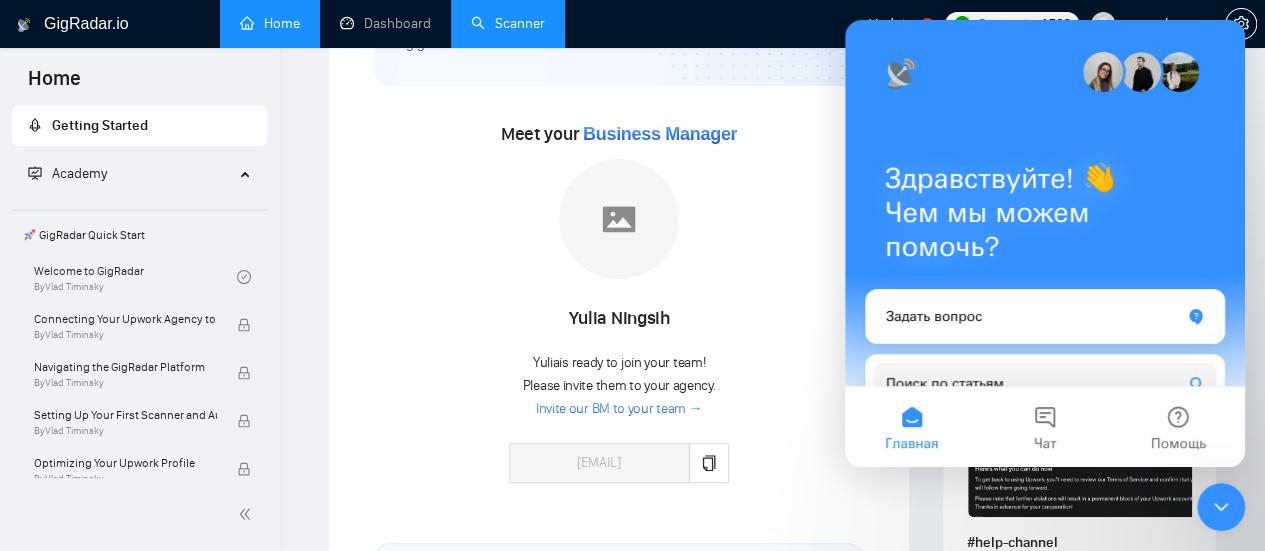 click at bounding box center [1221, 507] 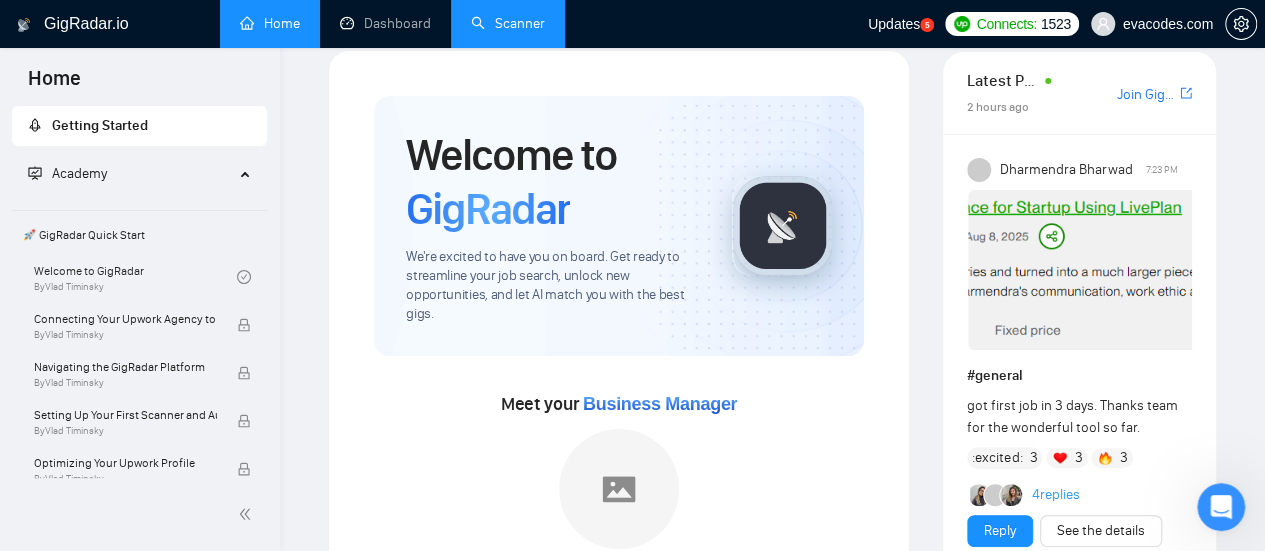 scroll, scrollTop: 0, scrollLeft: 0, axis: both 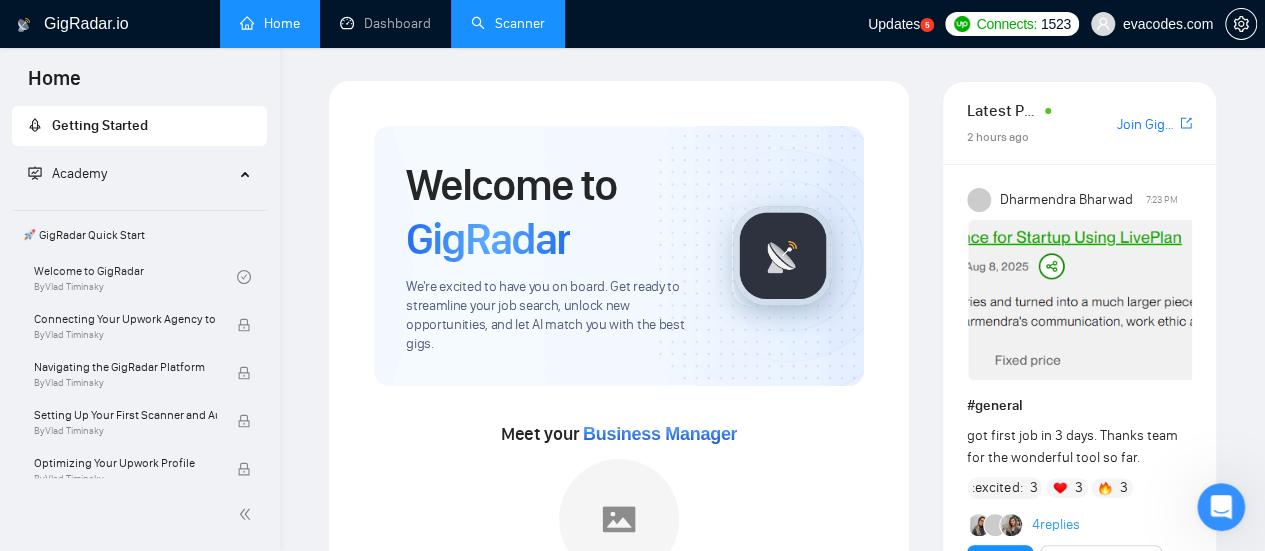 click on "Scanner" at bounding box center (508, 23) 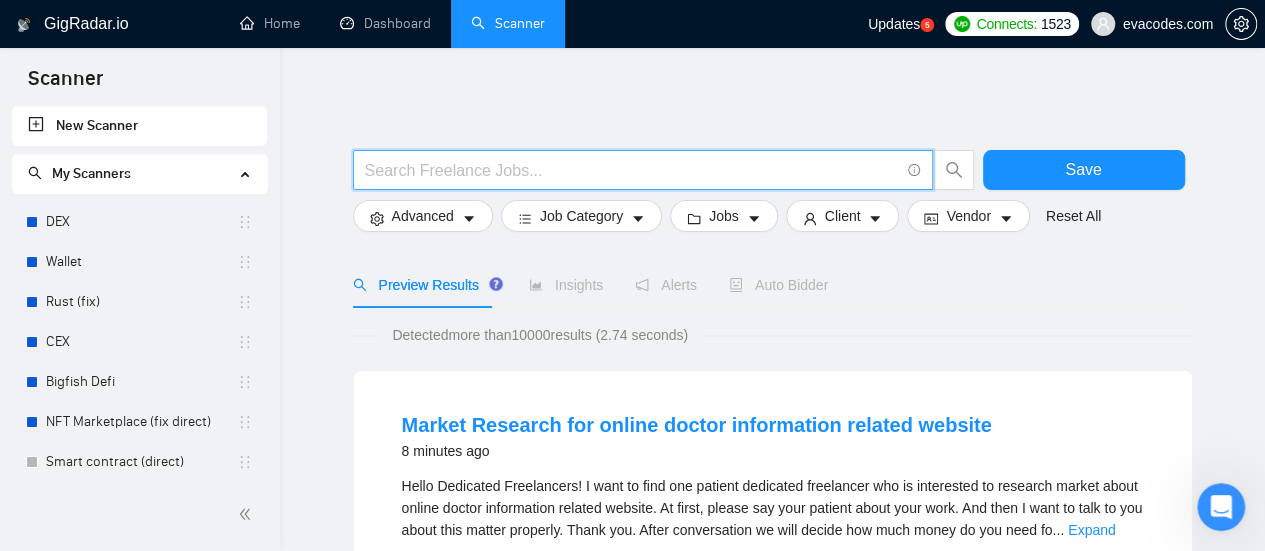 click at bounding box center [632, 170] 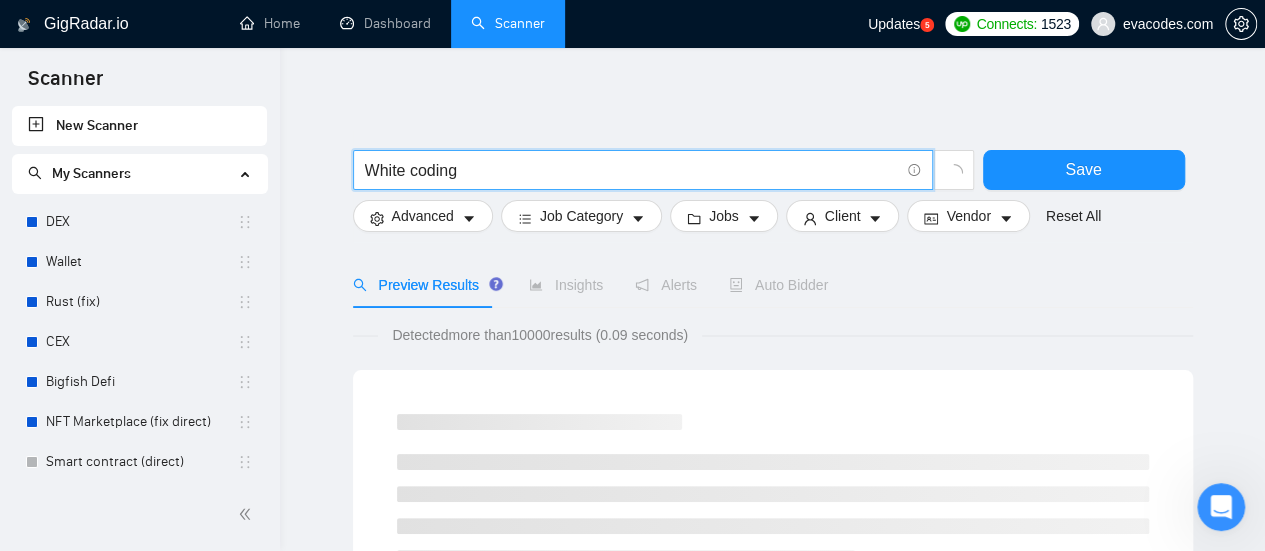 type on "White coding" 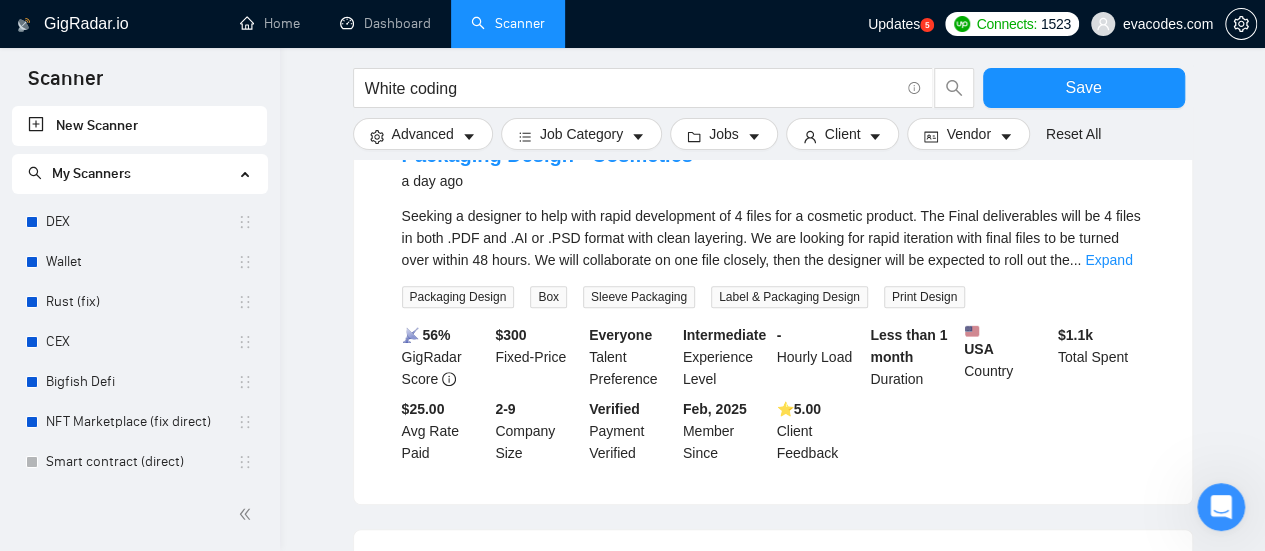 scroll, scrollTop: 300, scrollLeft: 0, axis: vertical 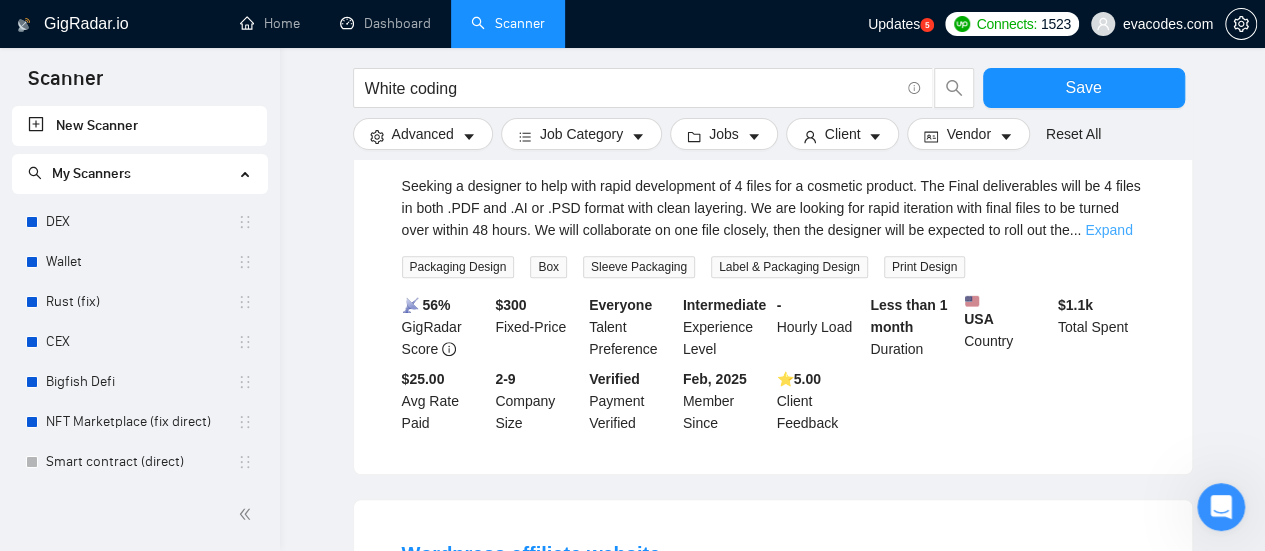 click on "Expand" at bounding box center [1108, 230] 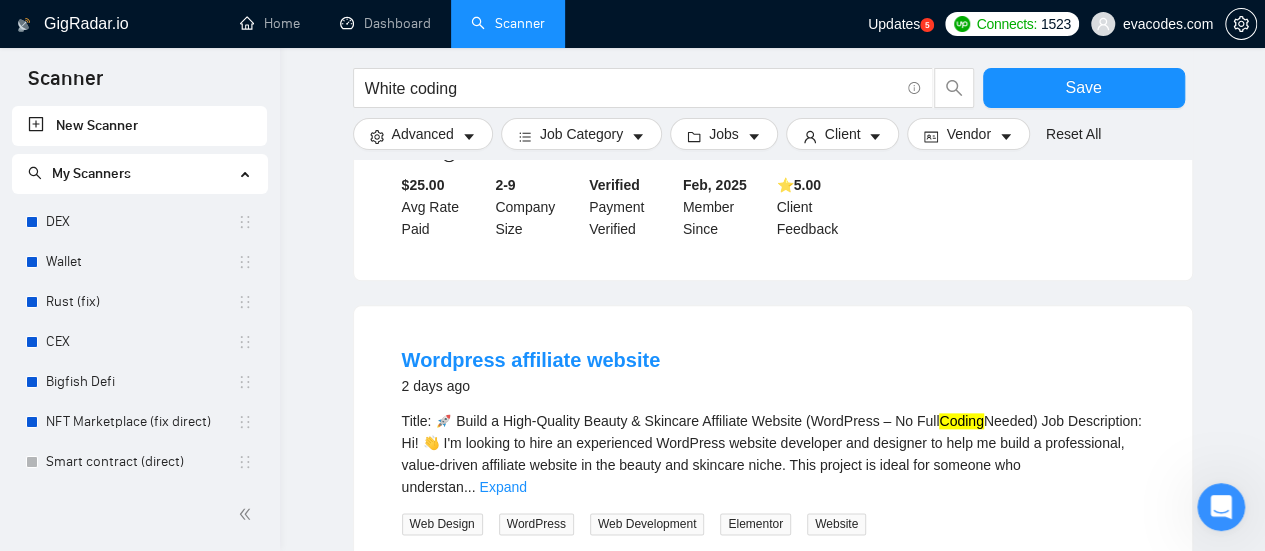 scroll, scrollTop: 1100, scrollLeft: 0, axis: vertical 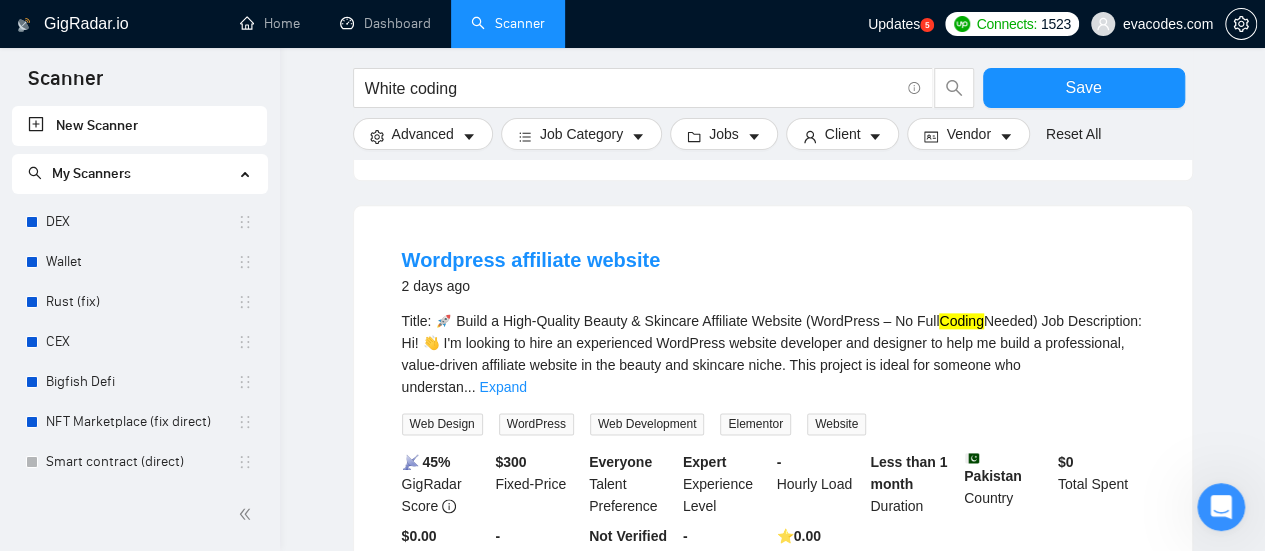 click on "Wordpress affiliate website 2 days ago" at bounding box center (773, 272) 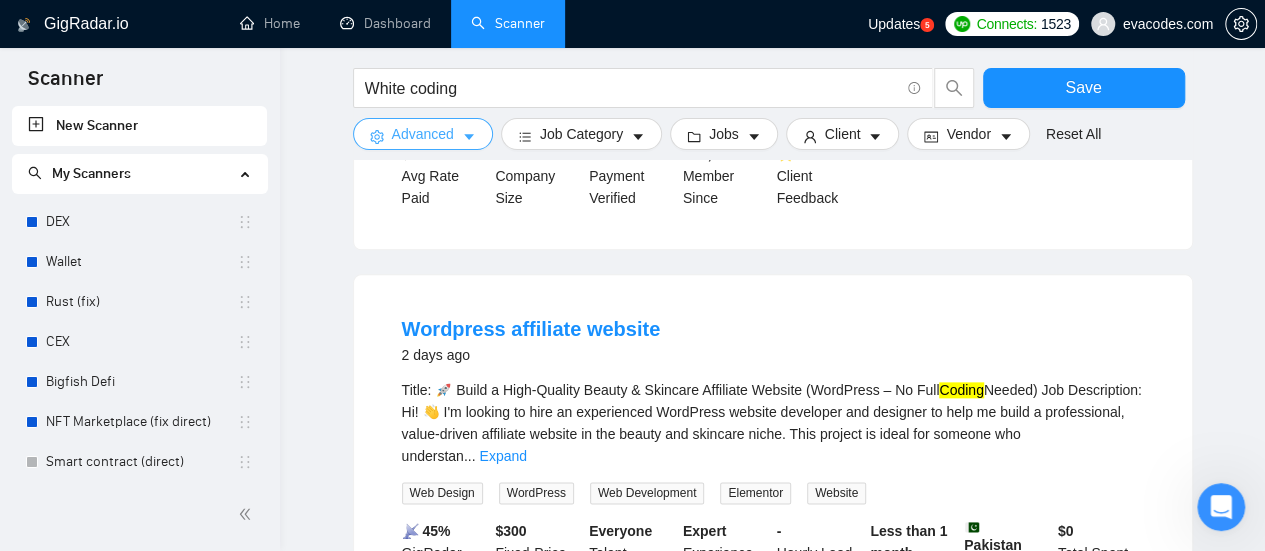 scroll, scrollTop: 1000, scrollLeft: 0, axis: vertical 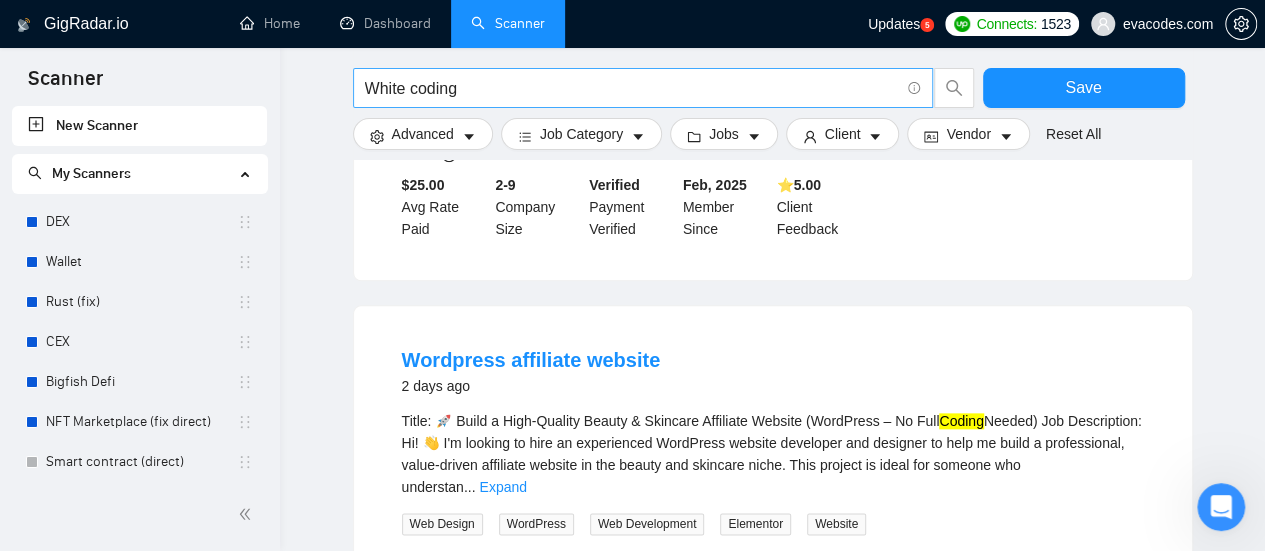 click on "White coding" at bounding box center (632, 88) 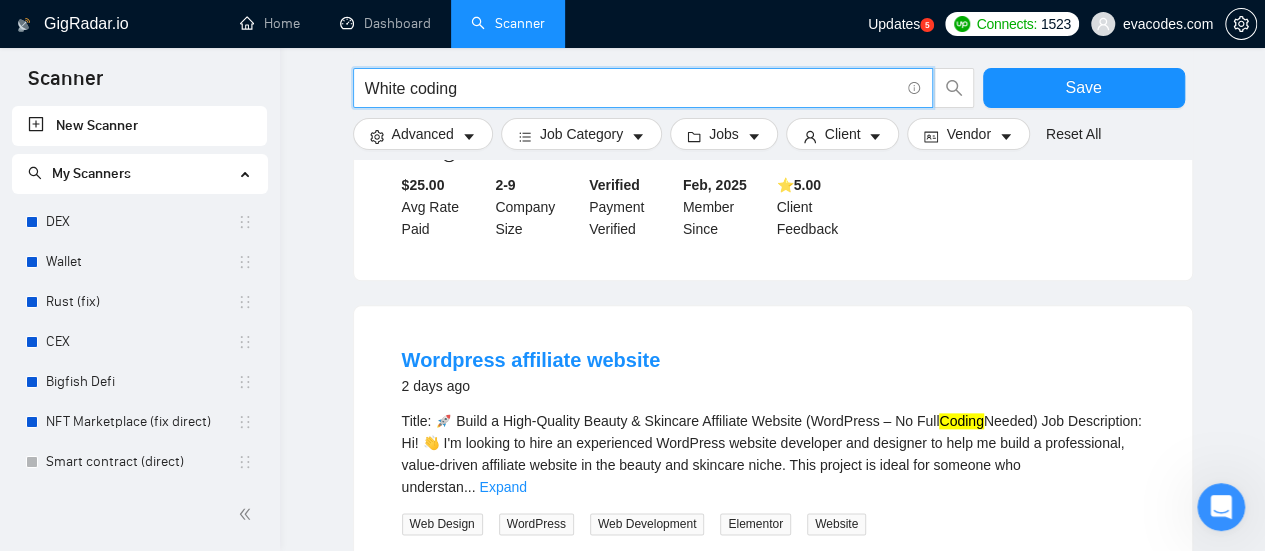 click on "White coding" at bounding box center [632, 88] 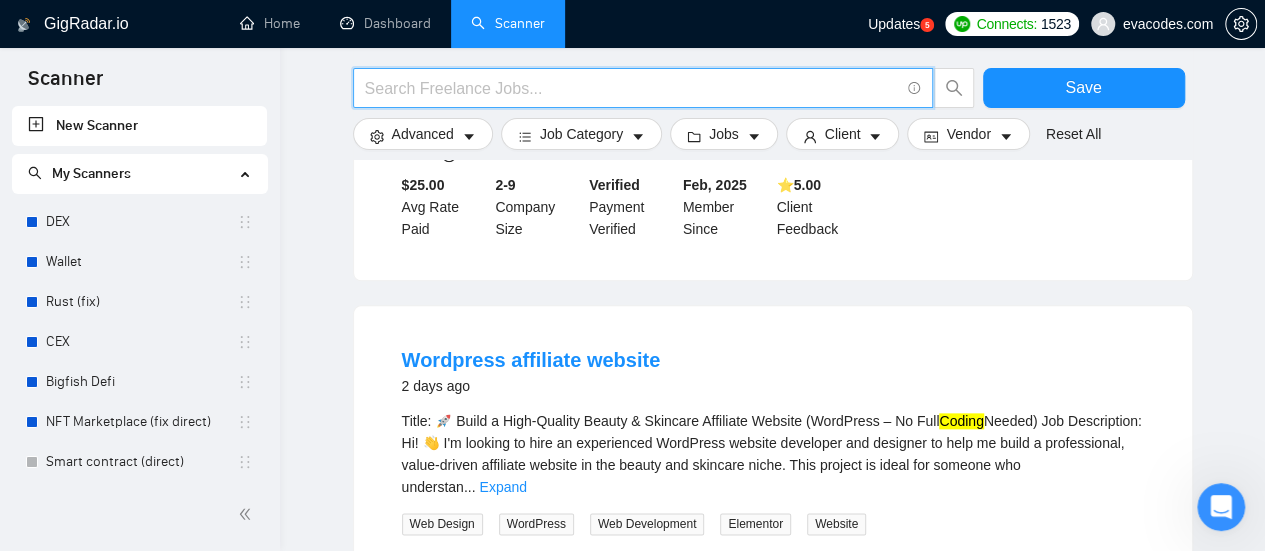 paste on "Vibe Coding" 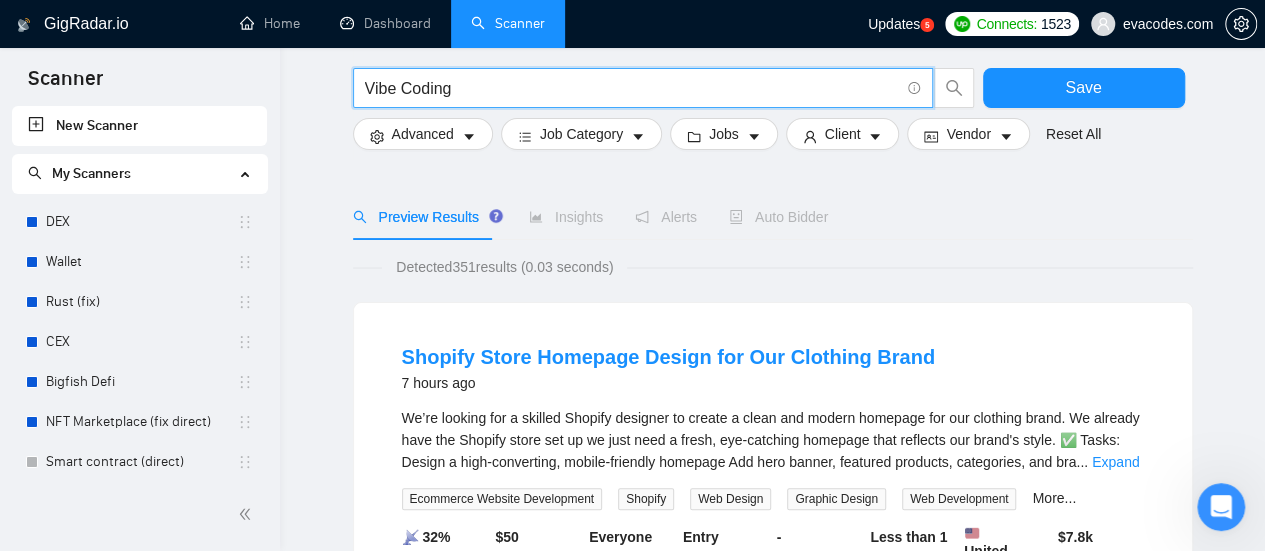 scroll, scrollTop: 100, scrollLeft: 0, axis: vertical 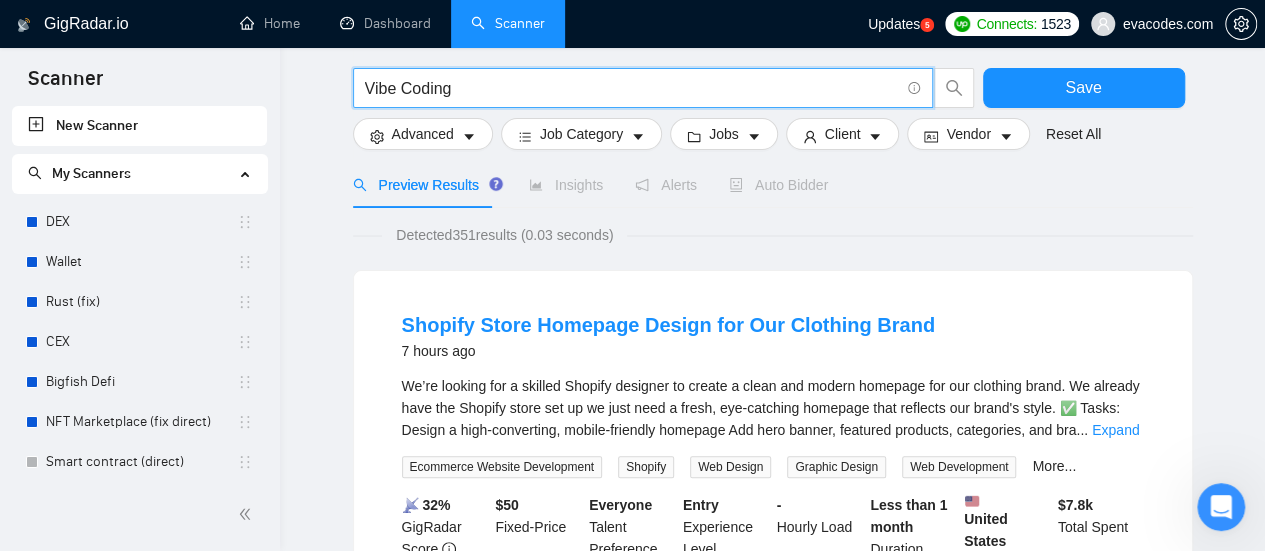 click on "Expand" at bounding box center [1115, 430] 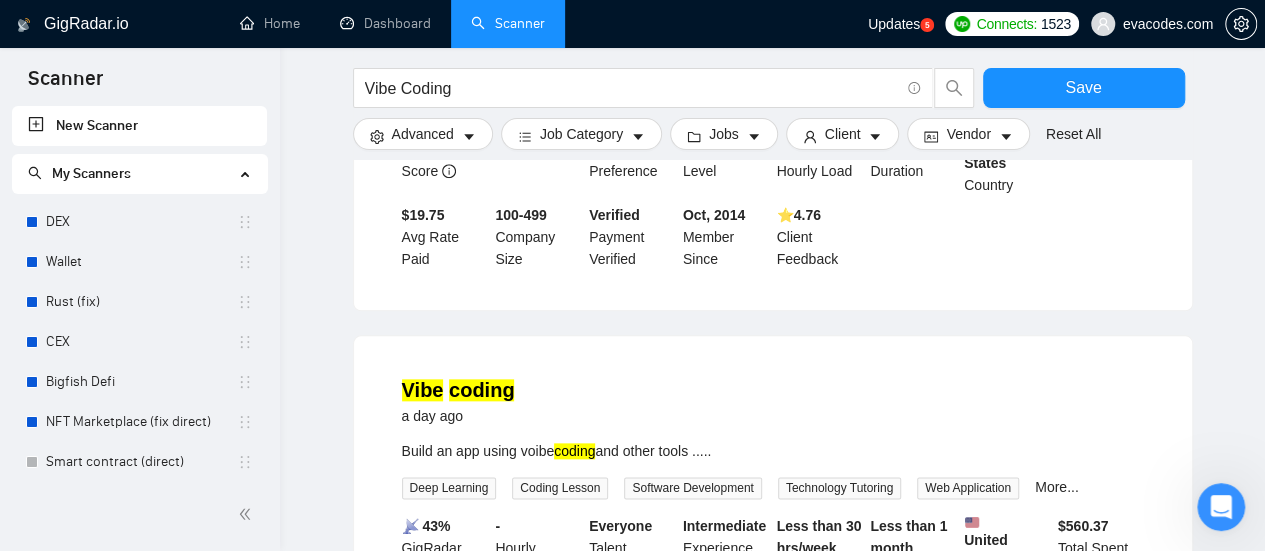 scroll, scrollTop: 1100, scrollLeft: 0, axis: vertical 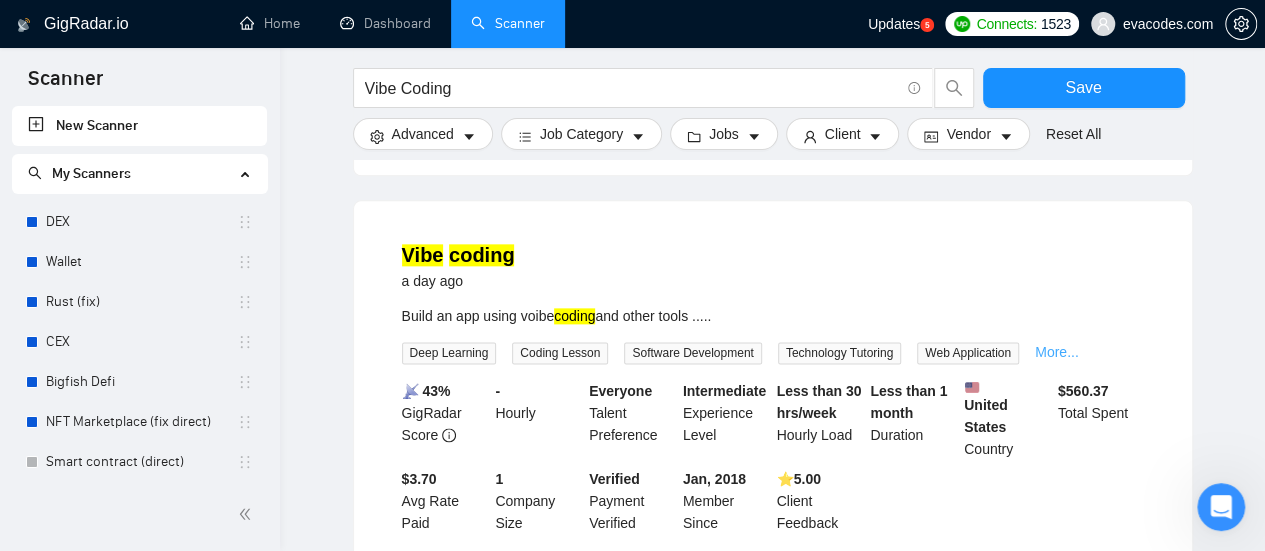 click on "More..." at bounding box center [1057, 352] 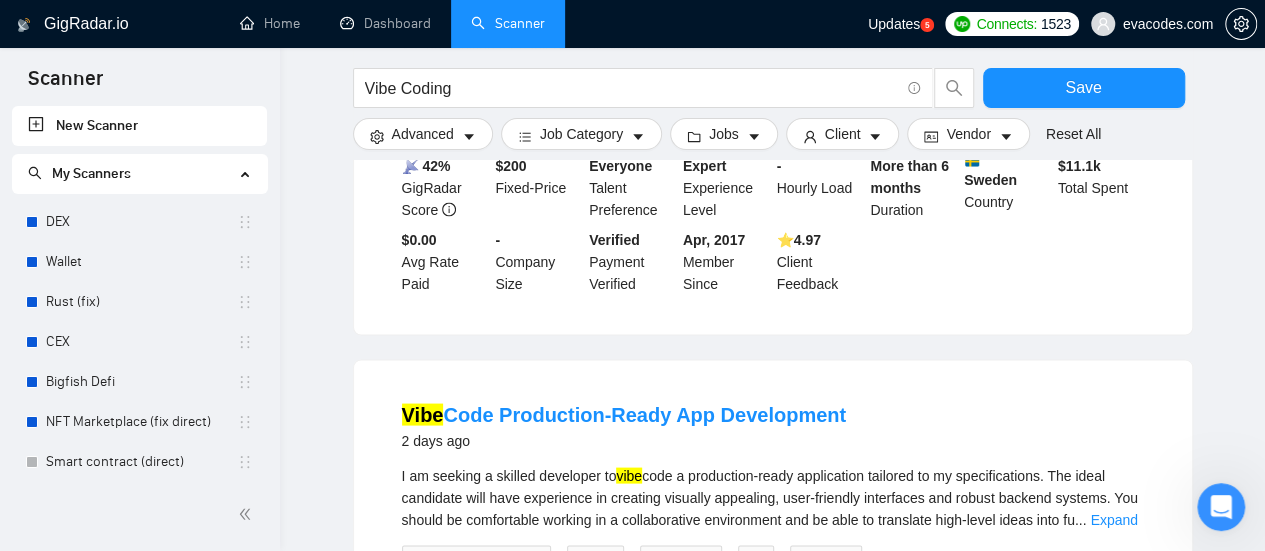 scroll, scrollTop: 2000, scrollLeft: 0, axis: vertical 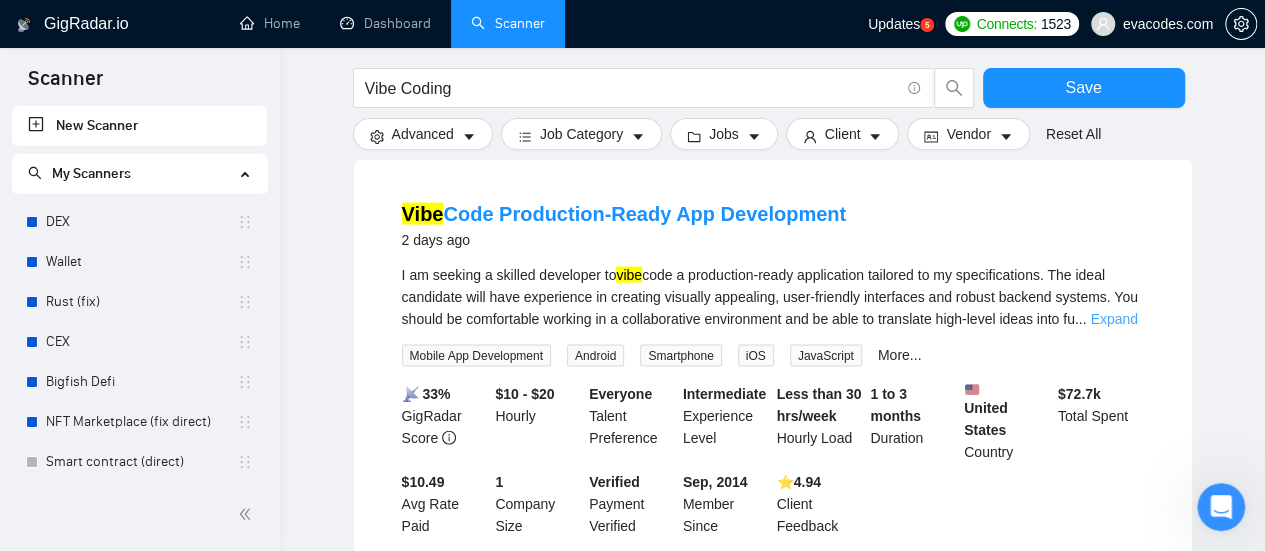 click on "Expand" at bounding box center (1113, 319) 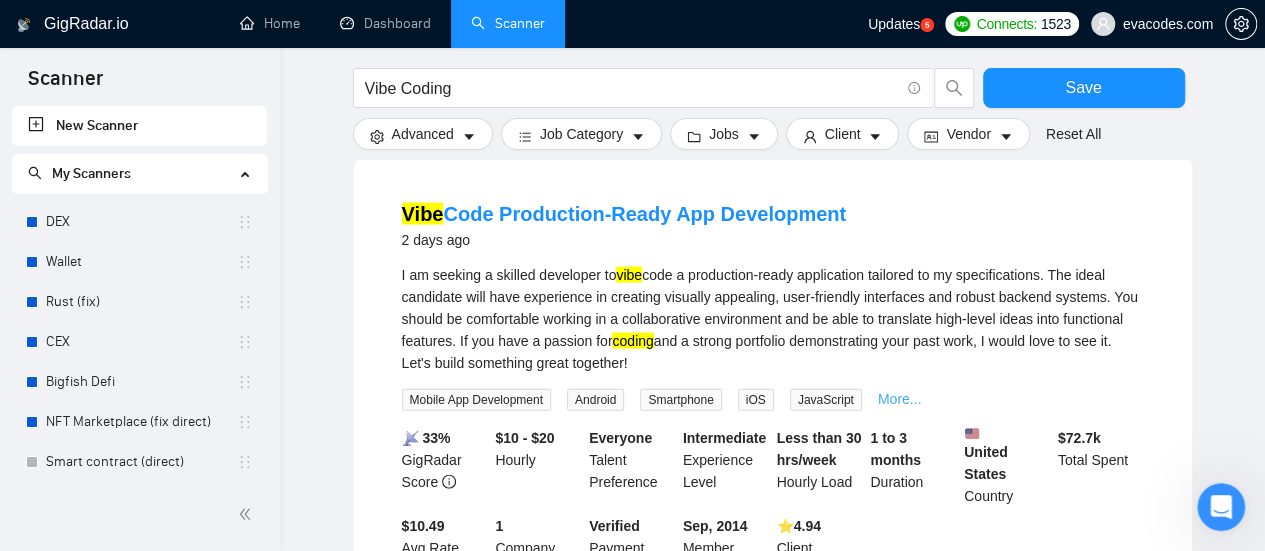 click on "More..." at bounding box center [900, 399] 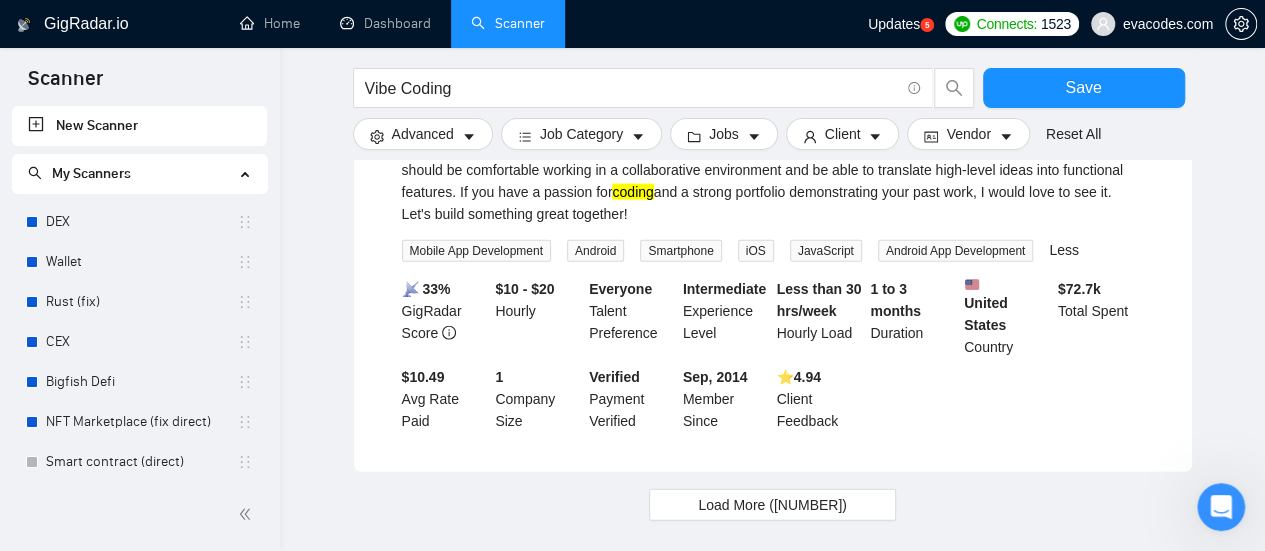 scroll, scrollTop: 2167, scrollLeft: 0, axis: vertical 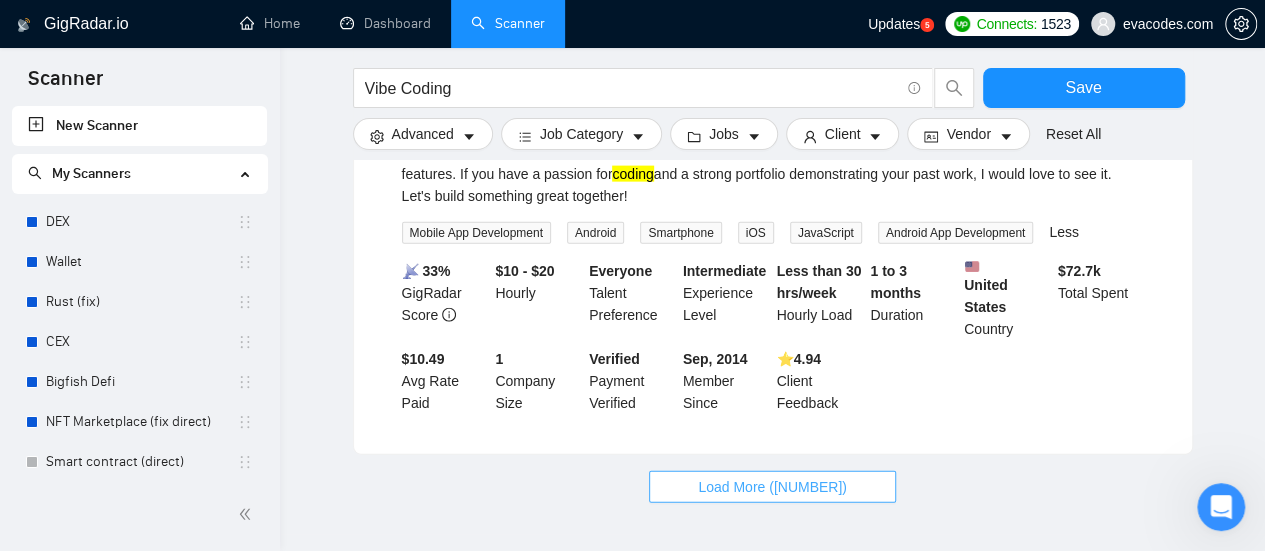 click on "Load More ([NUMBER])" at bounding box center (772, 487) 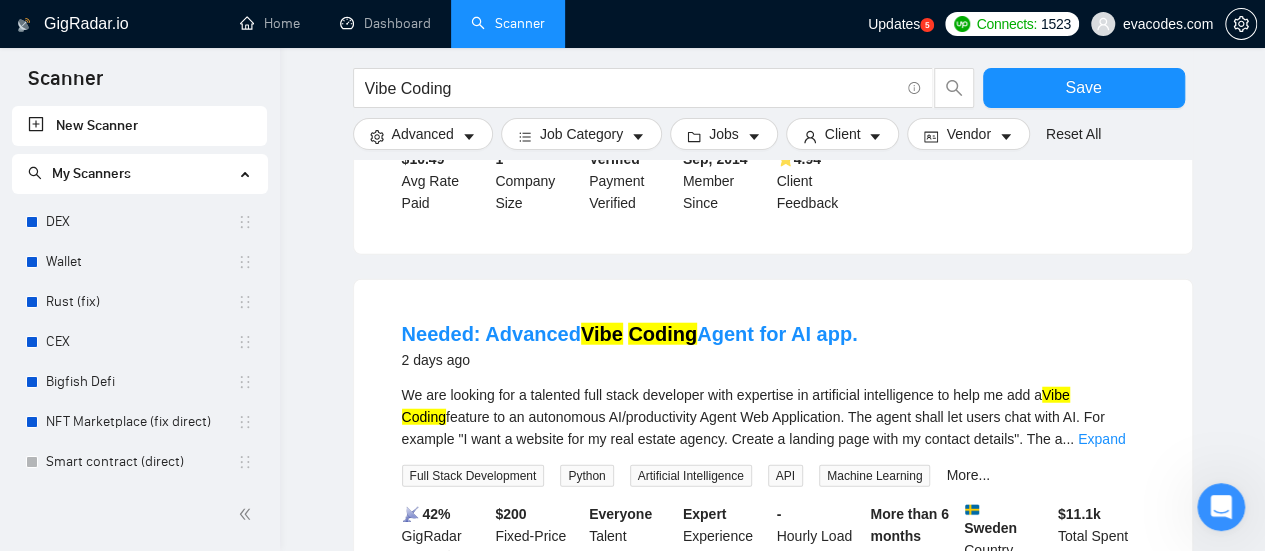 scroll, scrollTop: 2467, scrollLeft: 0, axis: vertical 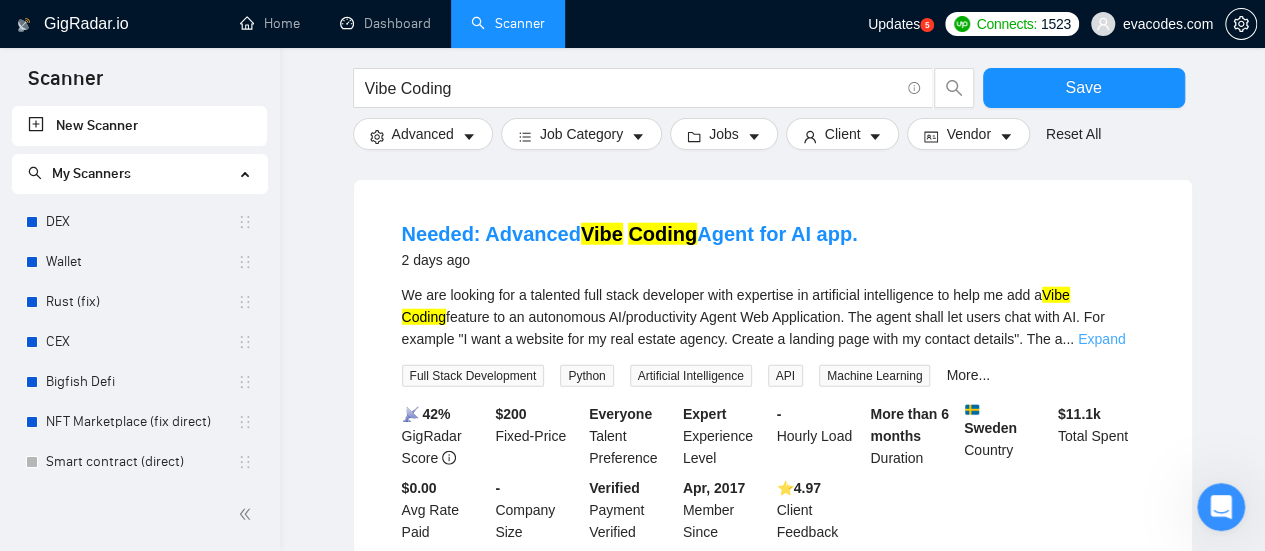 click on "Expand" at bounding box center (1101, 339) 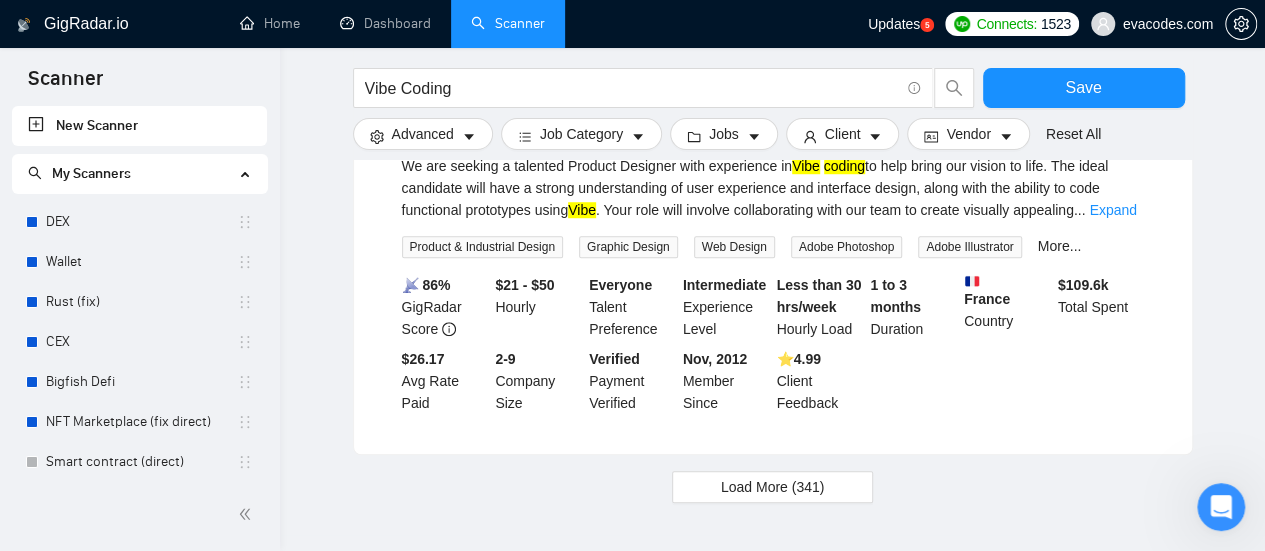 scroll, scrollTop: 4545, scrollLeft: 0, axis: vertical 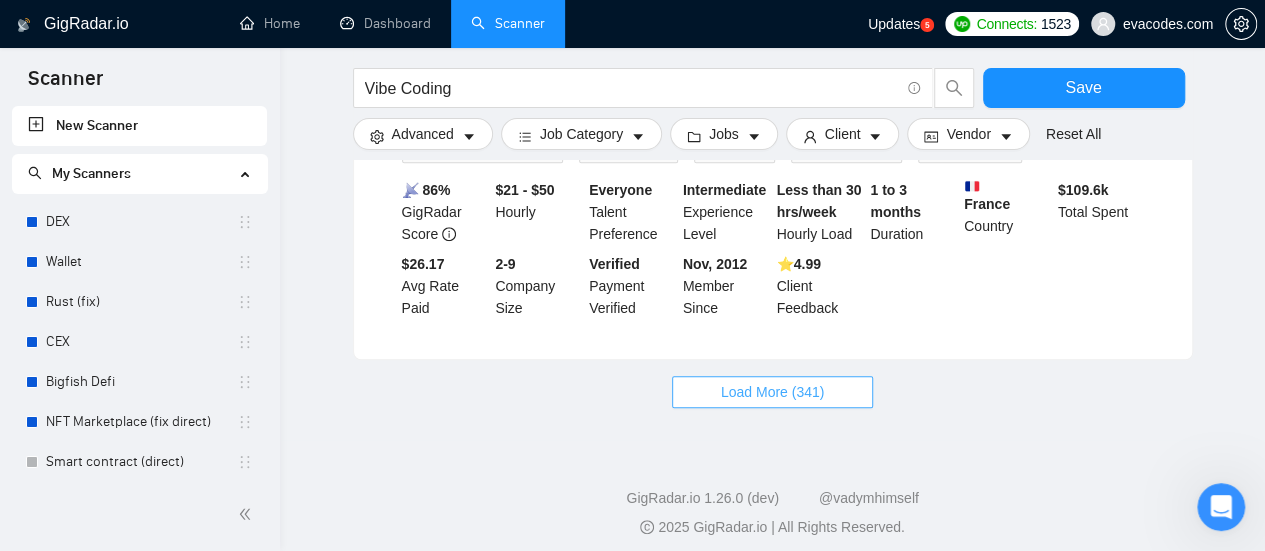 click on "Load More (341)" at bounding box center [773, 392] 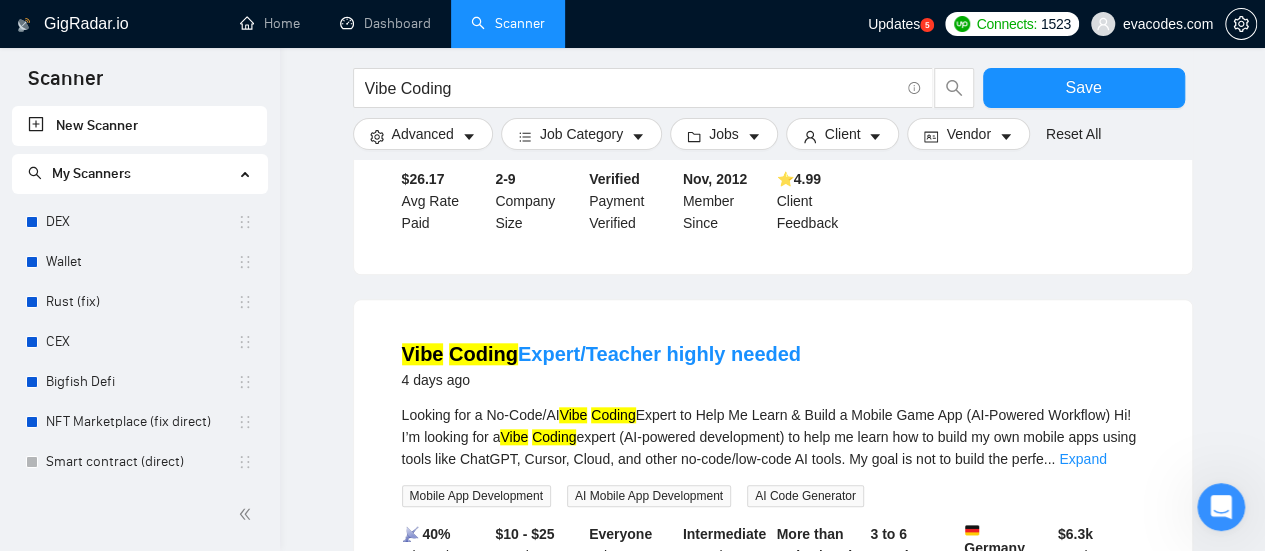 scroll, scrollTop: 4745, scrollLeft: 0, axis: vertical 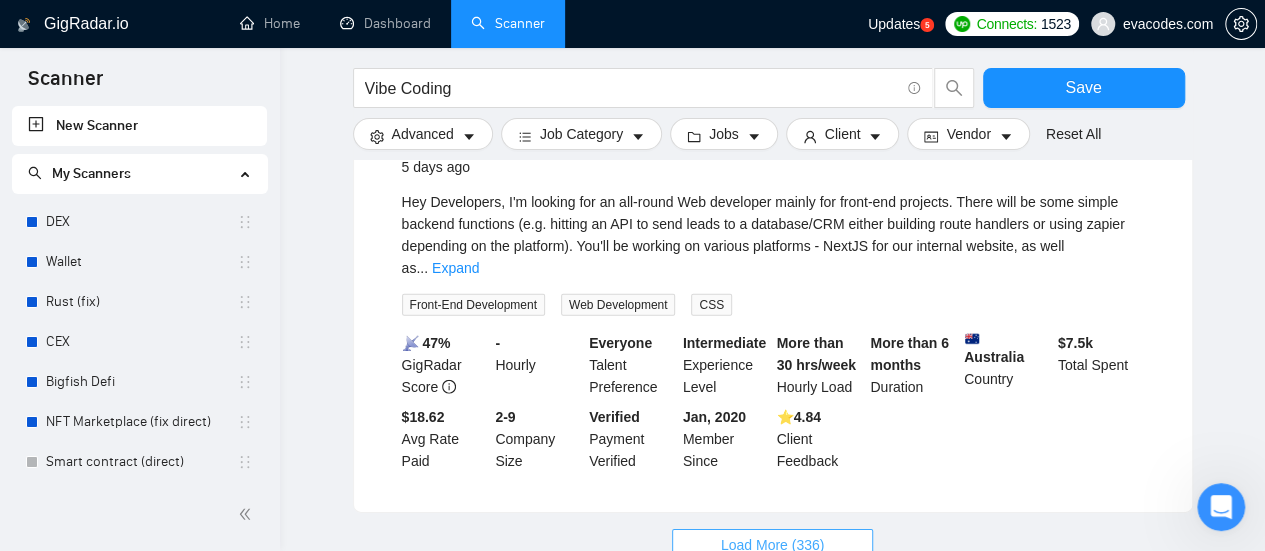 click on "Load More (336)" at bounding box center (773, 545) 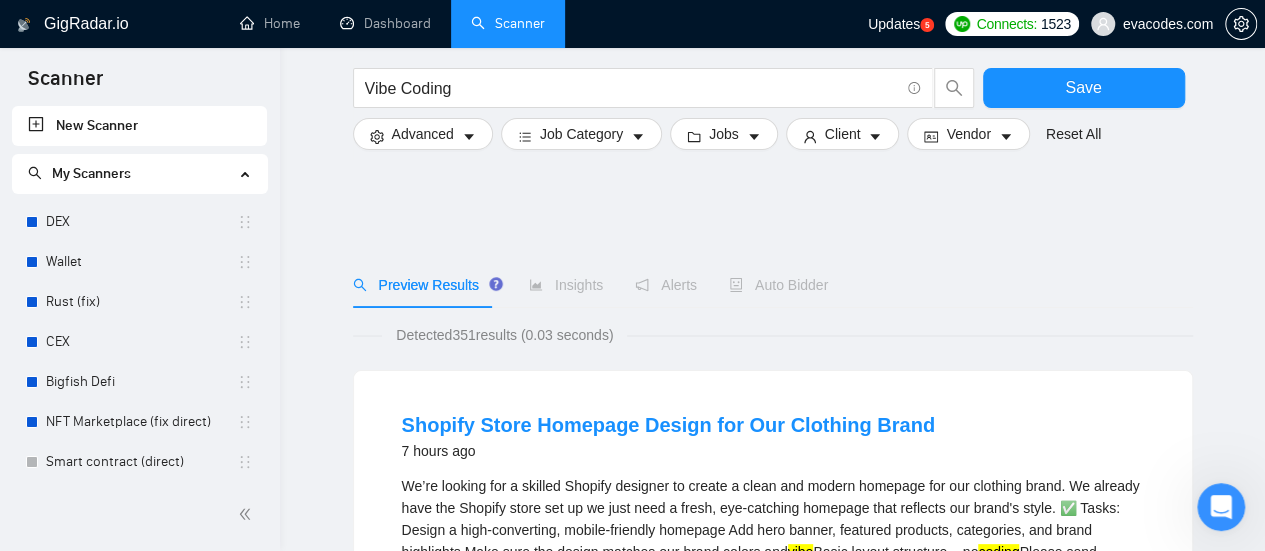 scroll, scrollTop: 100, scrollLeft: 0, axis: vertical 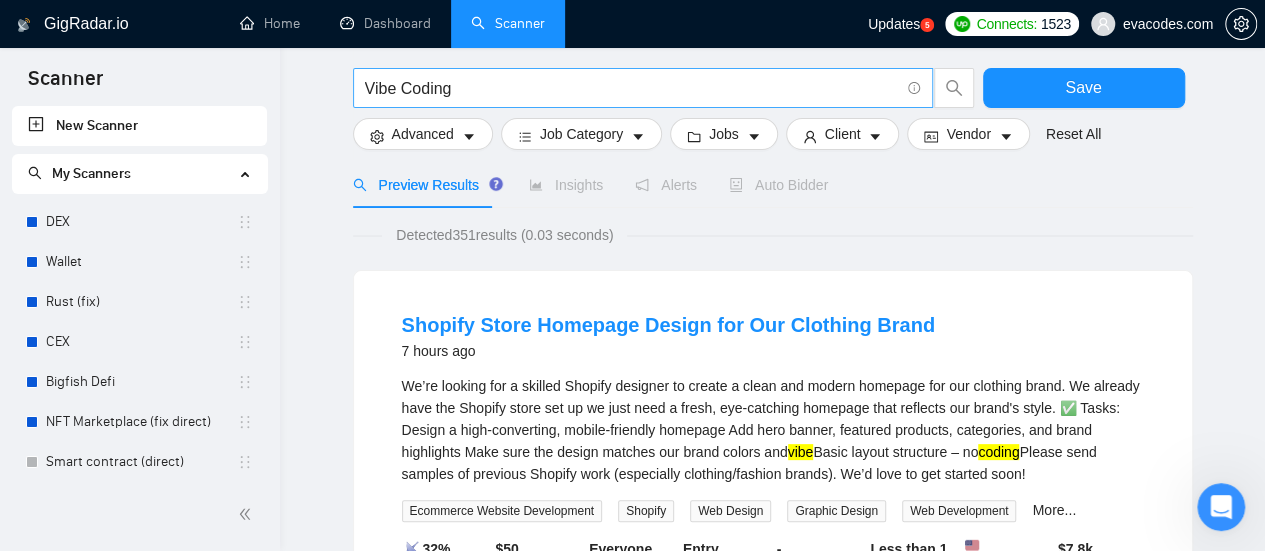 click on "Vibe Coding" at bounding box center [632, 88] 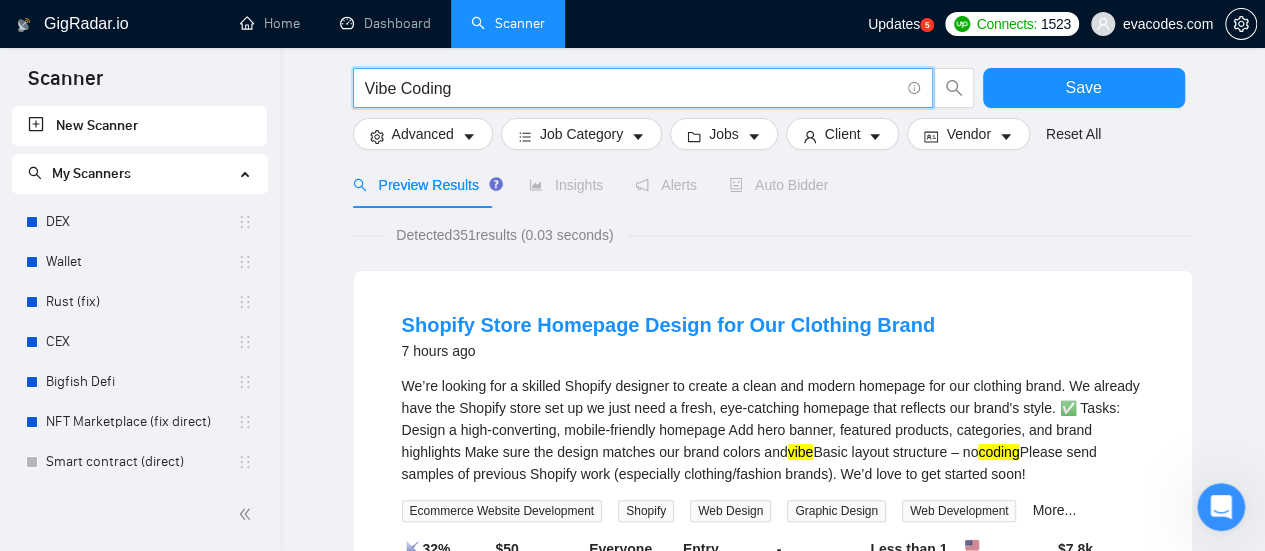 click on "Vibe Coding" at bounding box center (632, 88) 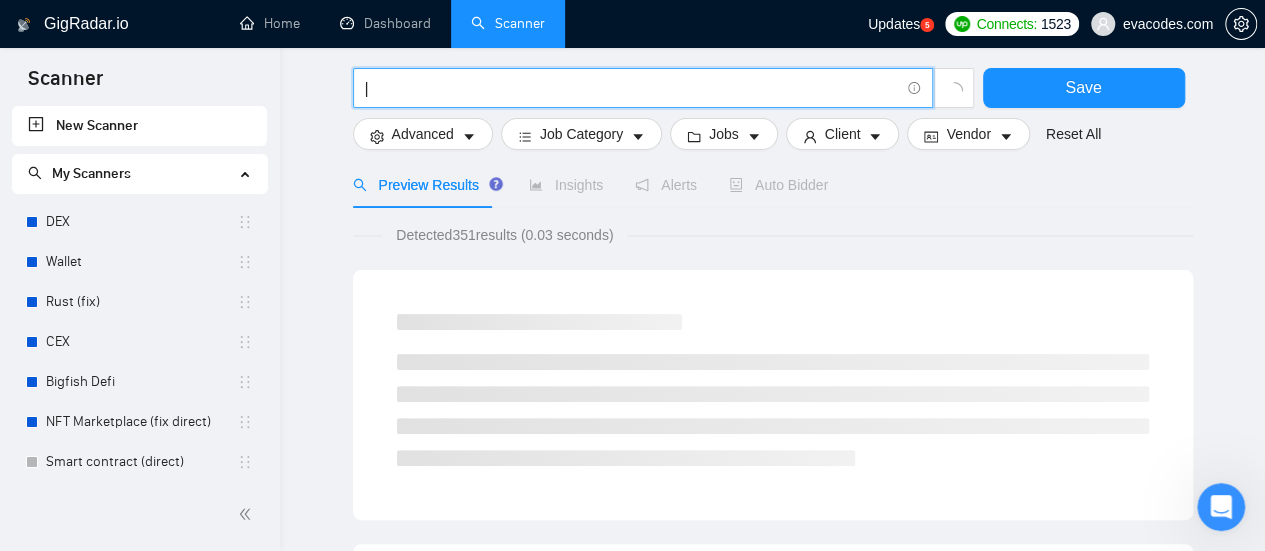 type on "Vibe Coding" 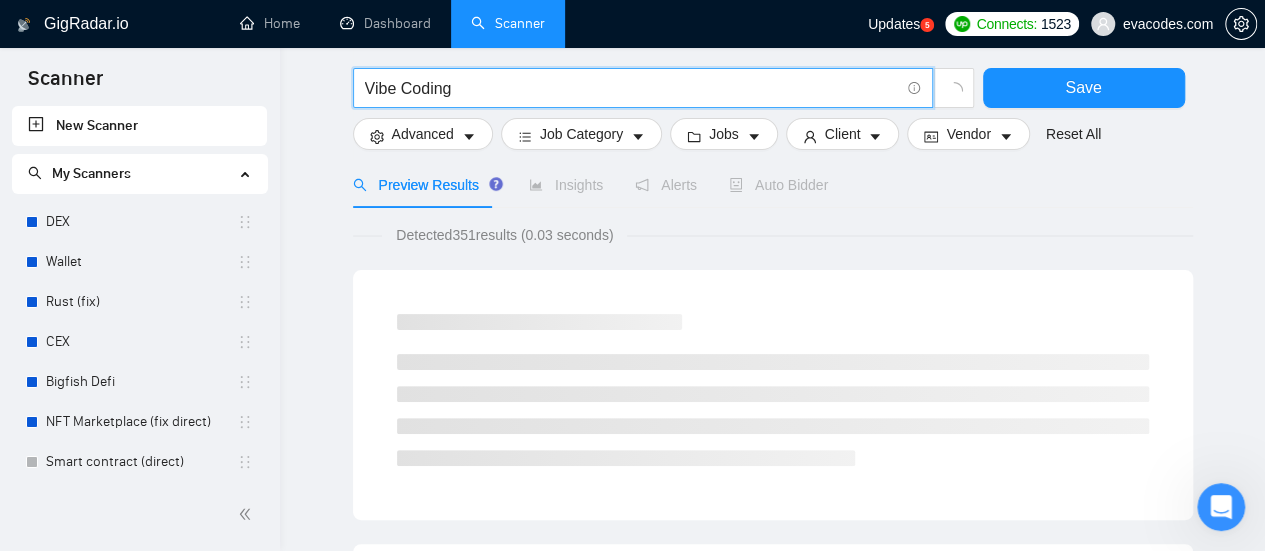 click on "Vibe Coding" at bounding box center (632, 88) 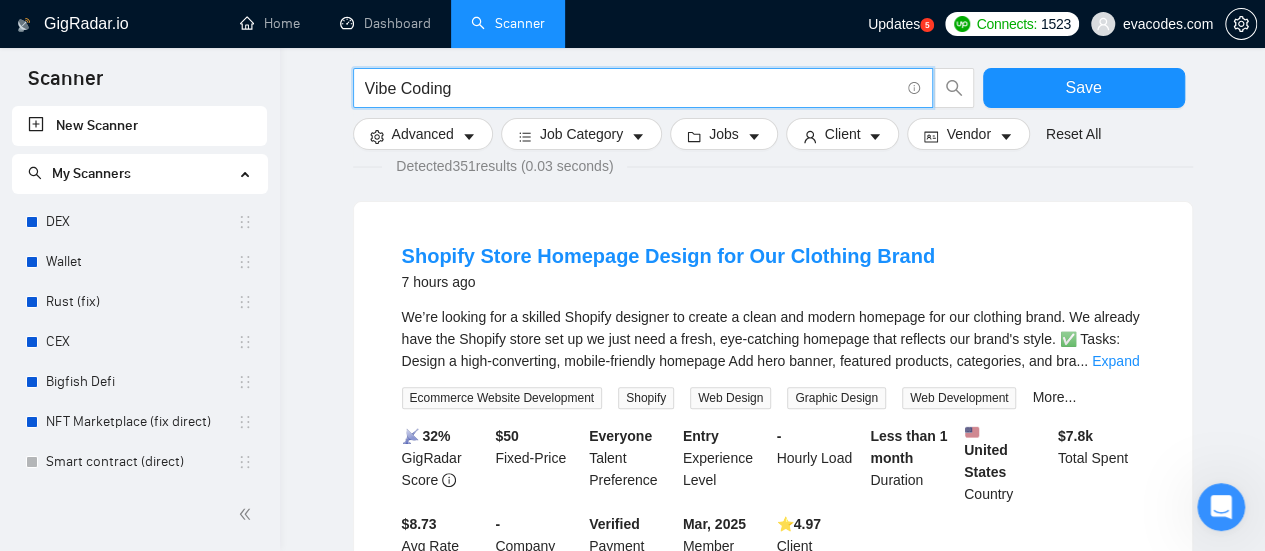 scroll, scrollTop: 200, scrollLeft: 0, axis: vertical 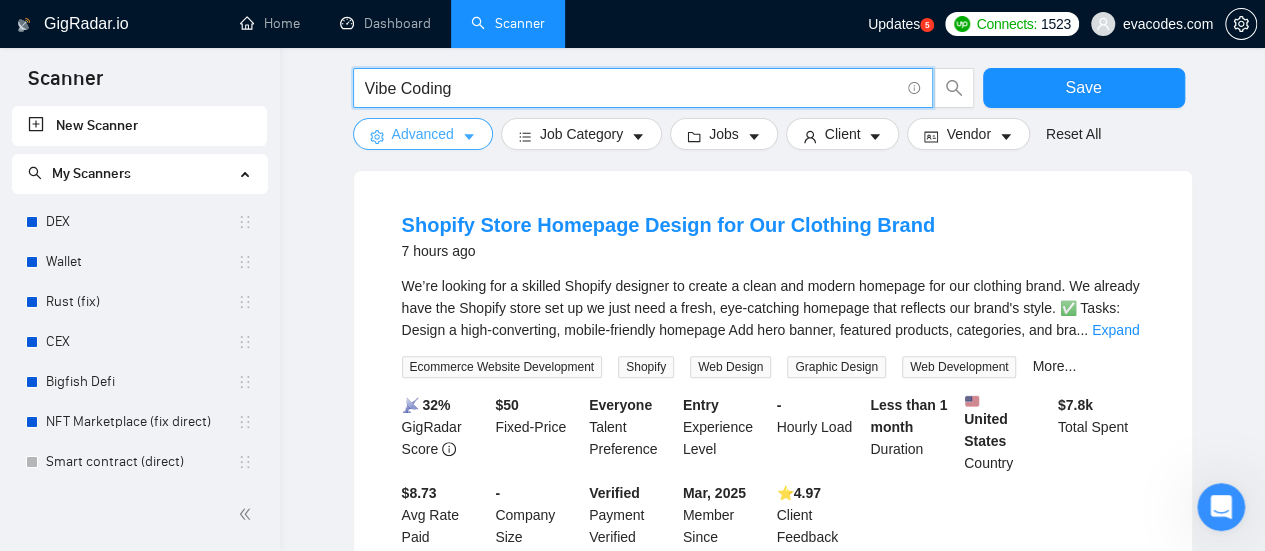 click on "Advanced" at bounding box center (423, 134) 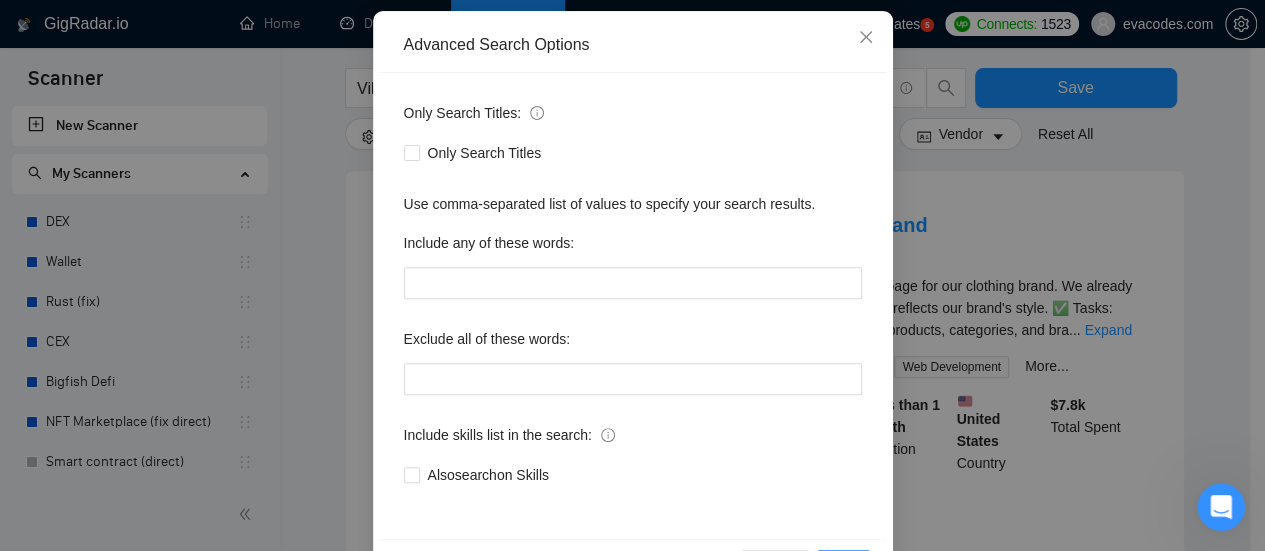scroll, scrollTop: 280, scrollLeft: 0, axis: vertical 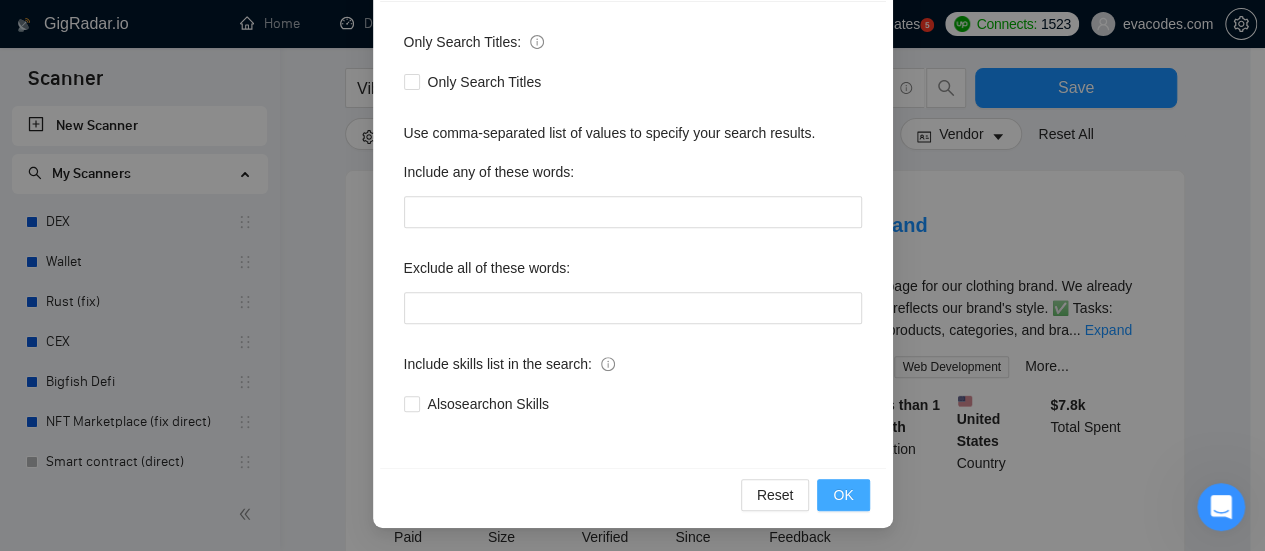 click on "OK" at bounding box center (843, 495) 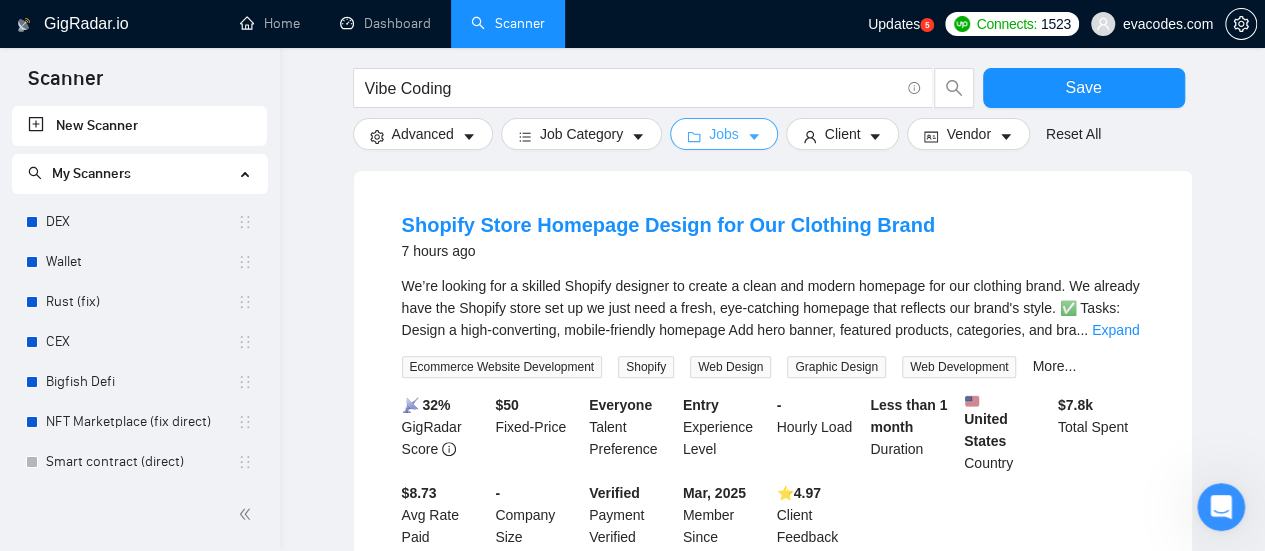 click on "Jobs" at bounding box center [724, 134] 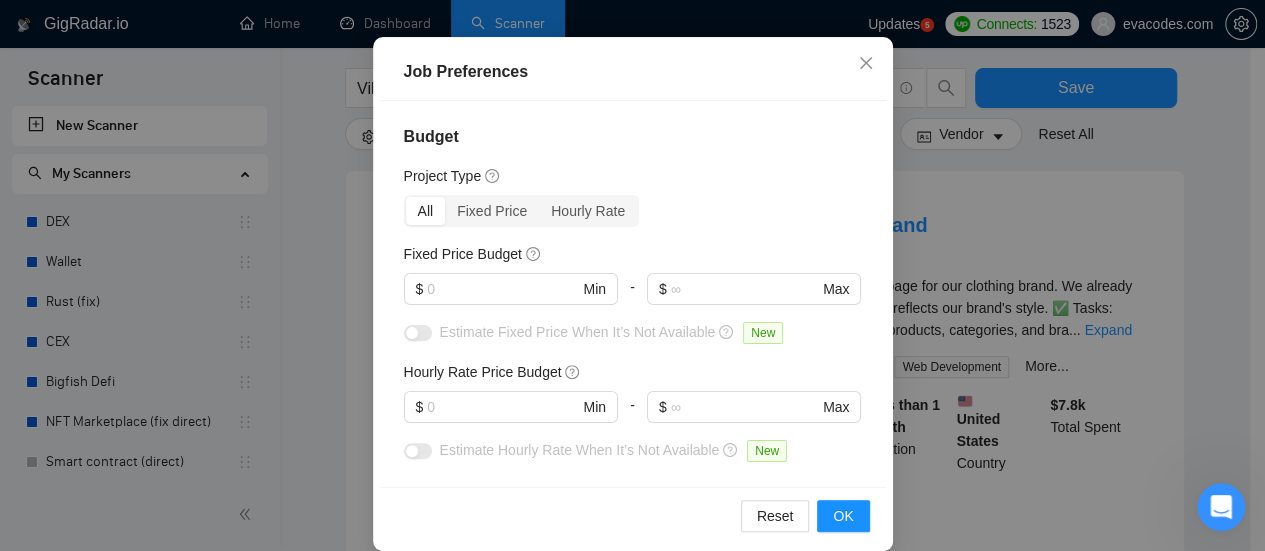 scroll, scrollTop: 164, scrollLeft: 0, axis: vertical 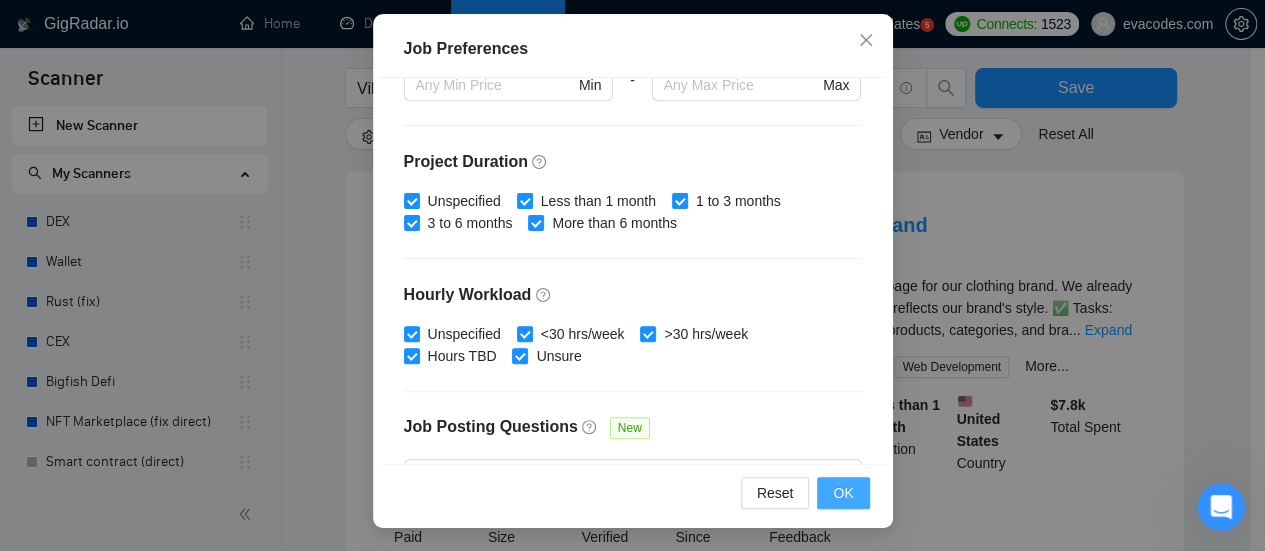 click on "OK" at bounding box center (843, 493) 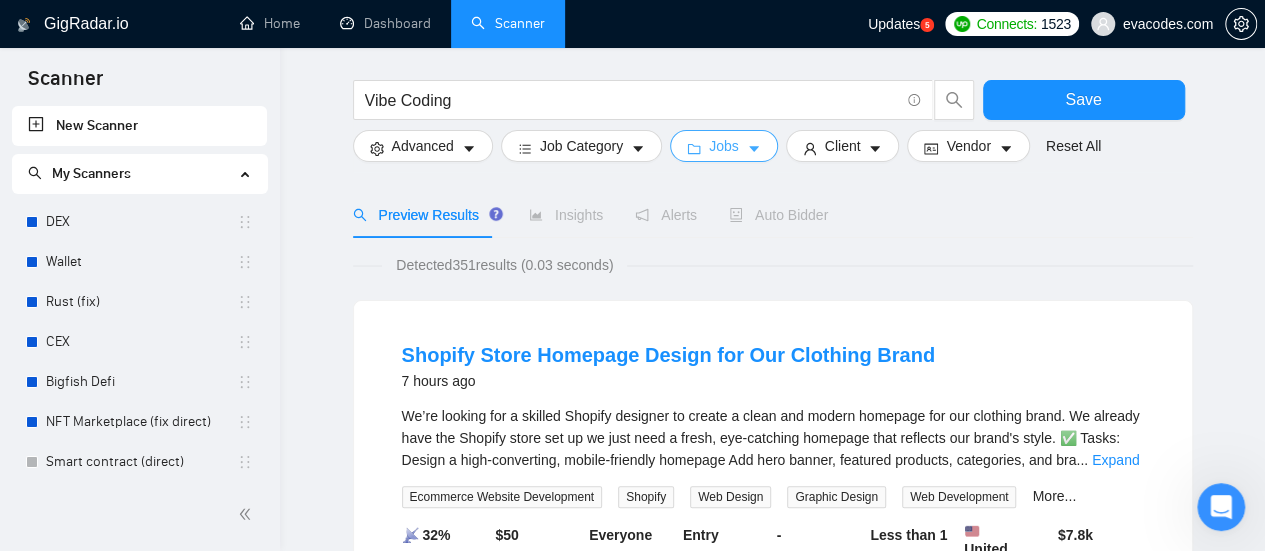 scroll, scrollTop: 0, scrollLeft: 0, axis: both 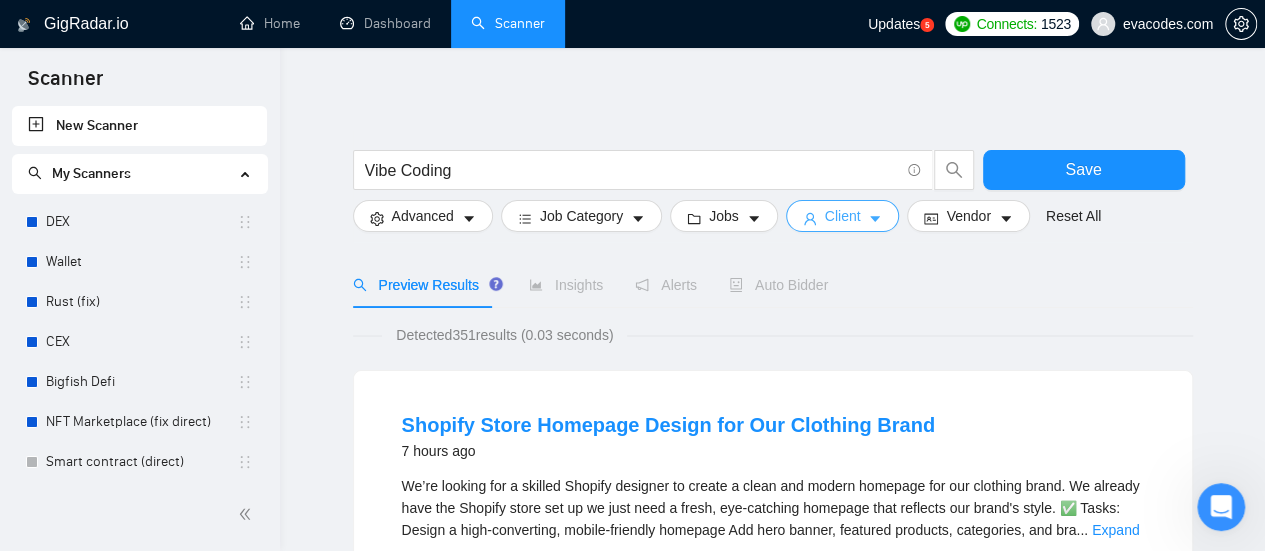 click 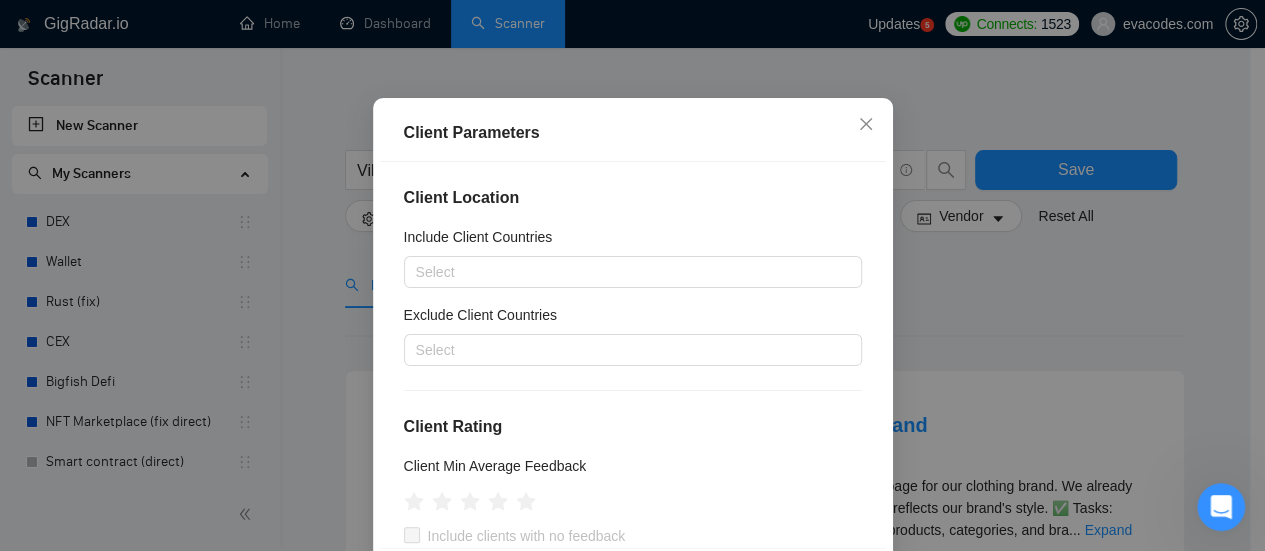 scroll, scrollTop: 100, scrollLeft: 0, axis: vertical 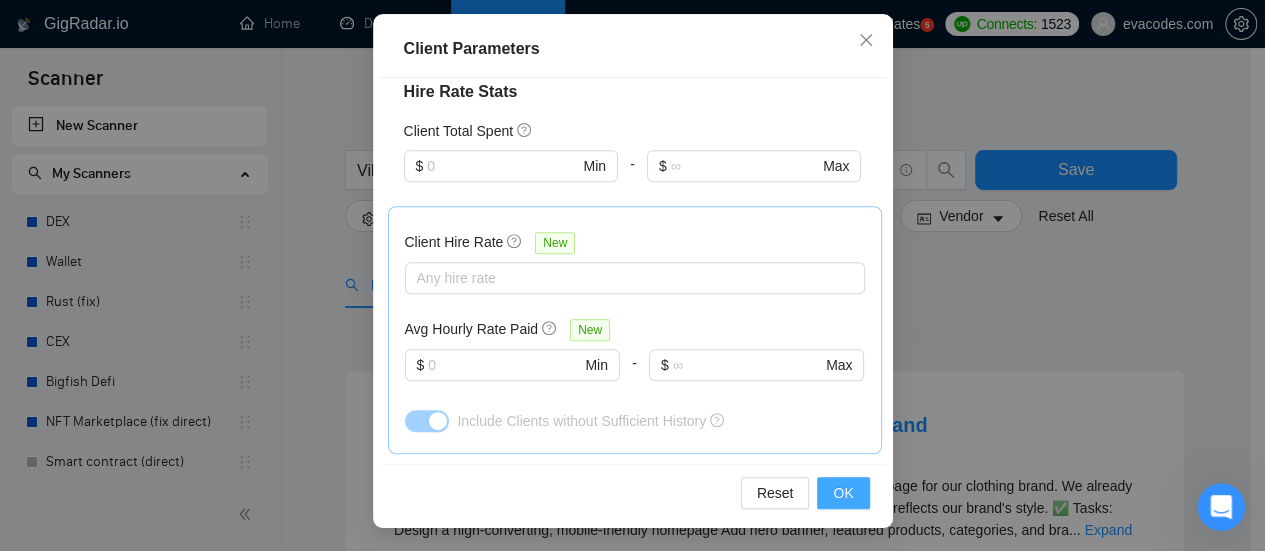 click on "OK" at bounding box center (843, 493) 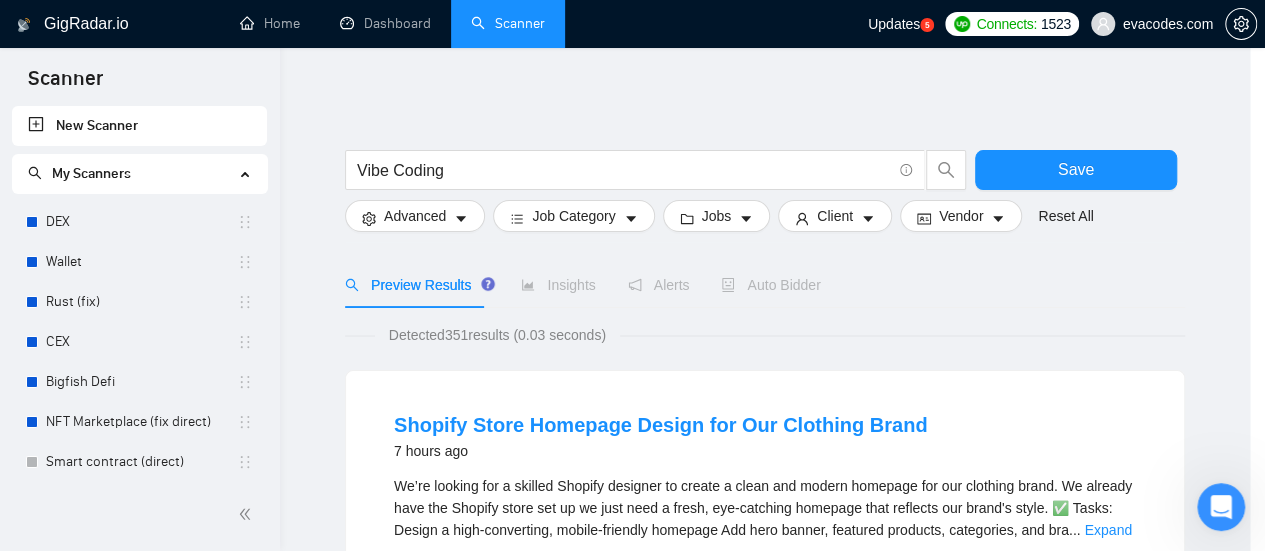 scroll, scrollTop: 106, scrollLeft: 0, axis: vertical 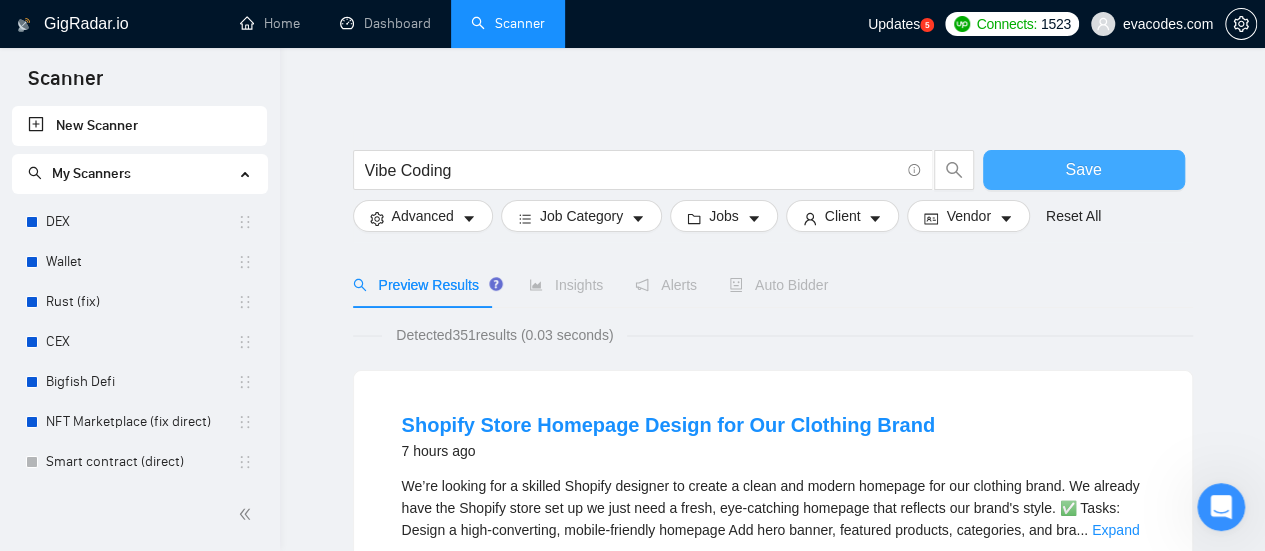 click on "Save" at bounding box center (1084, 170) 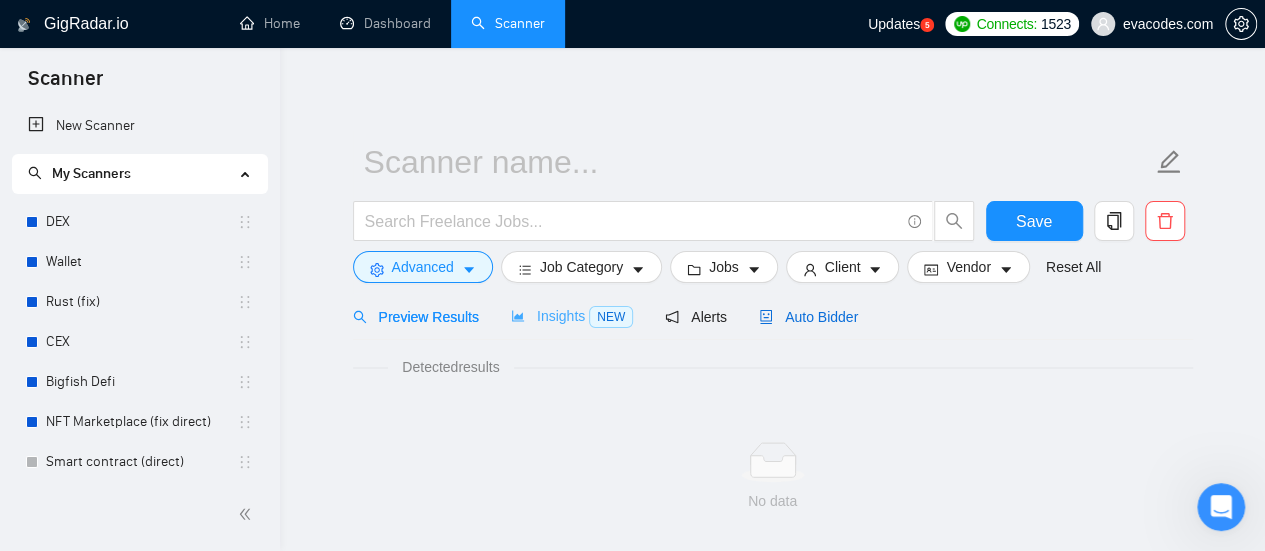 click on "Auto Bidder" at bounding box center (808, 317) 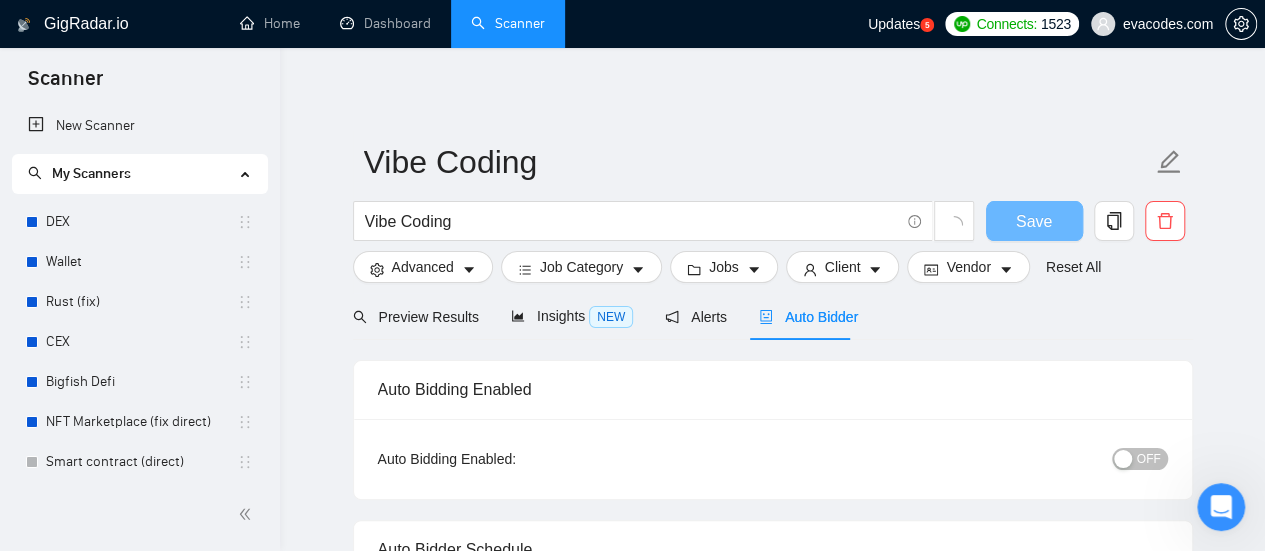 click at bounding box center (773, 293) 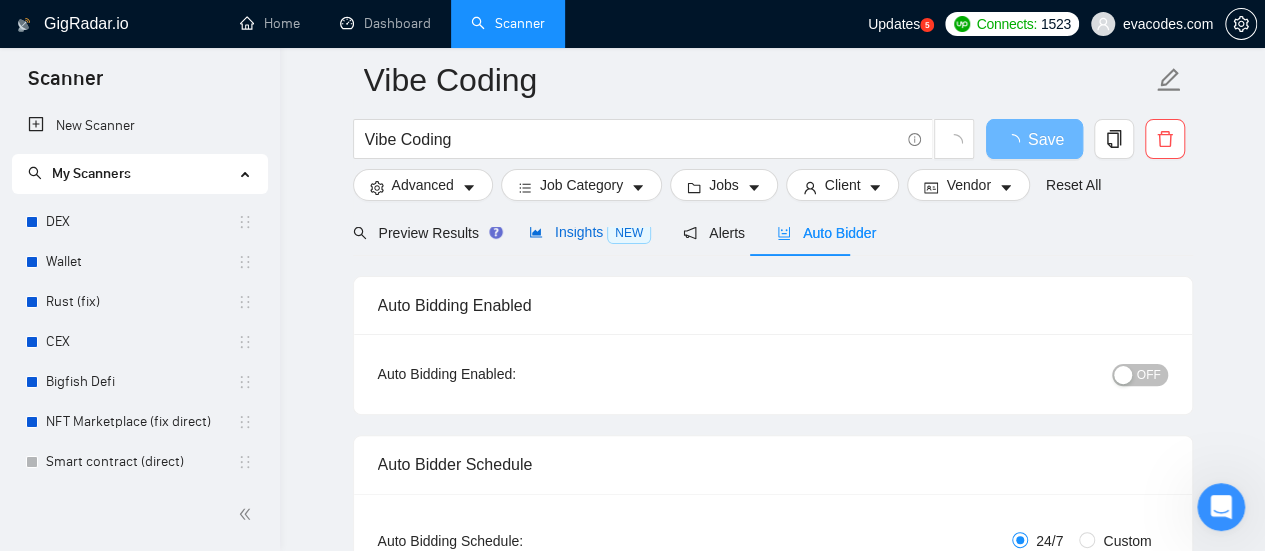 click on "Insights NEW" at bounding box center [590, 232] 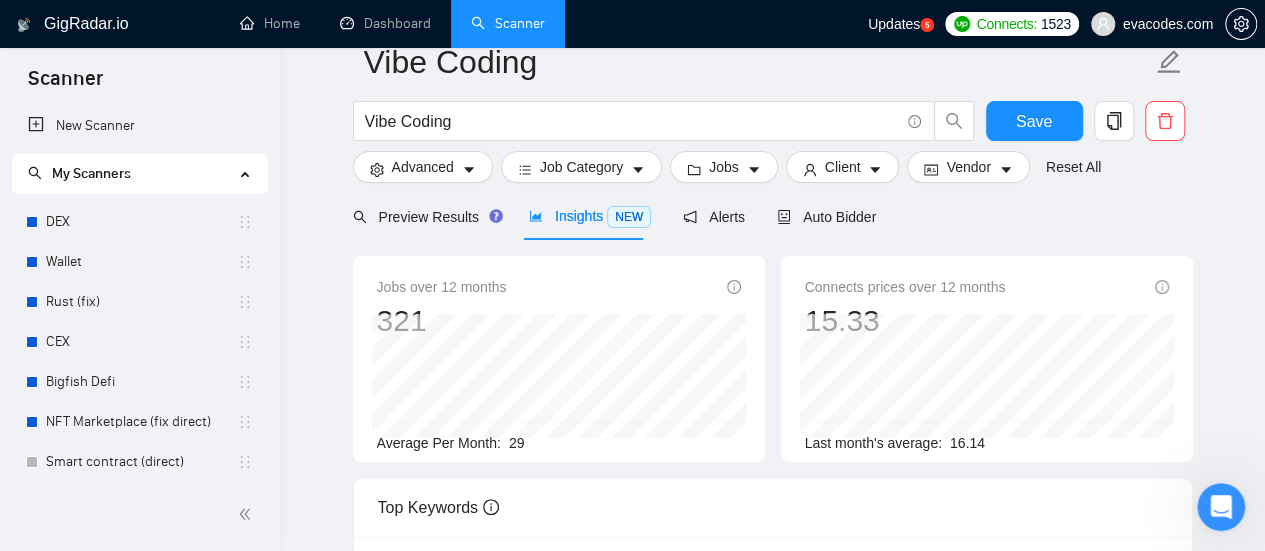 scroll, scrollTop: 0, scrollLeft: 0, axis: both 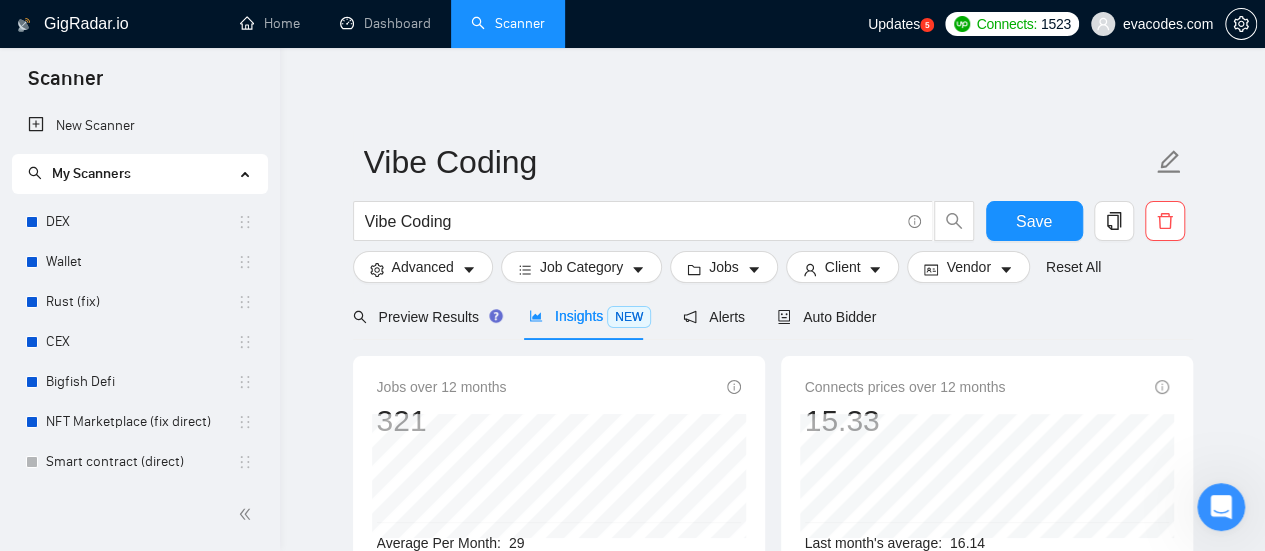 click on "Auto Bidder" at bounding box center (826, 316) 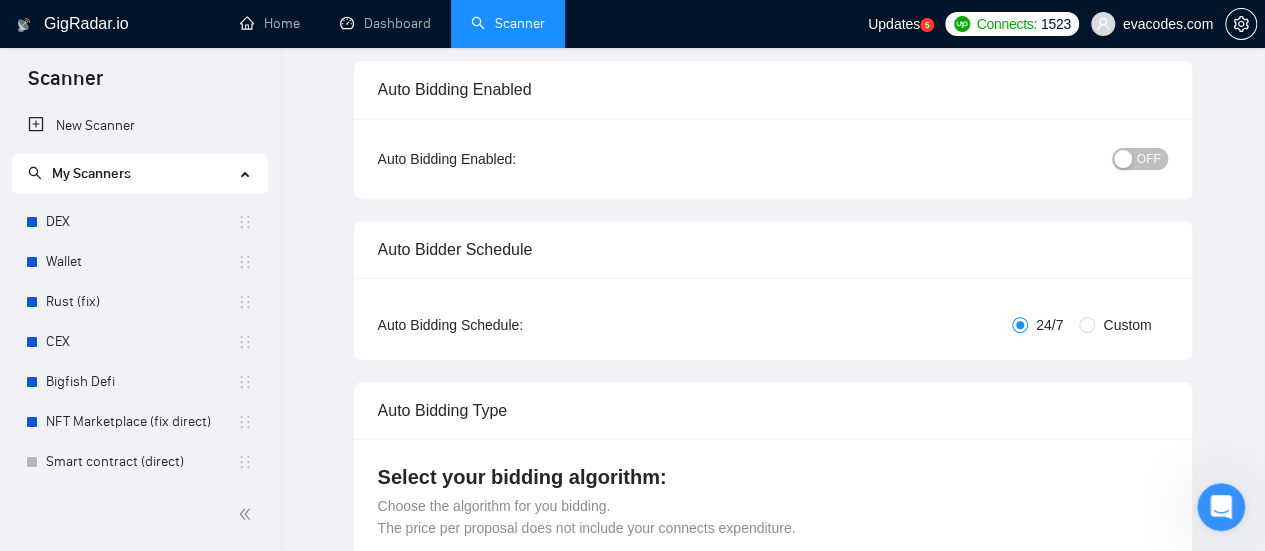 type 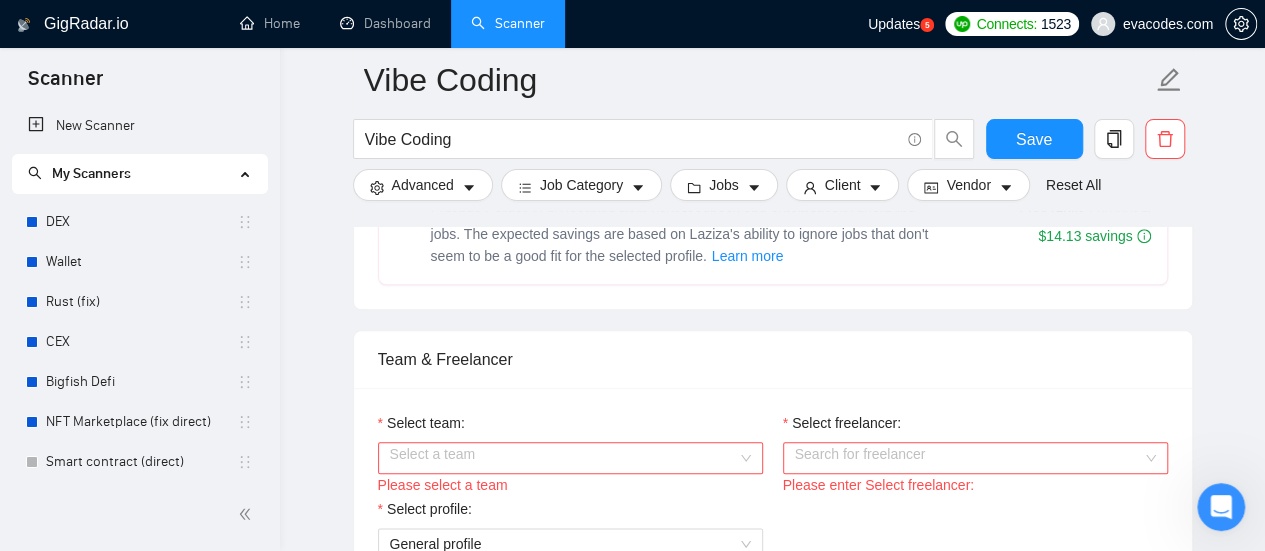 scroll, scrollTop: 1000, scrollLeft: 0, axis: vertical 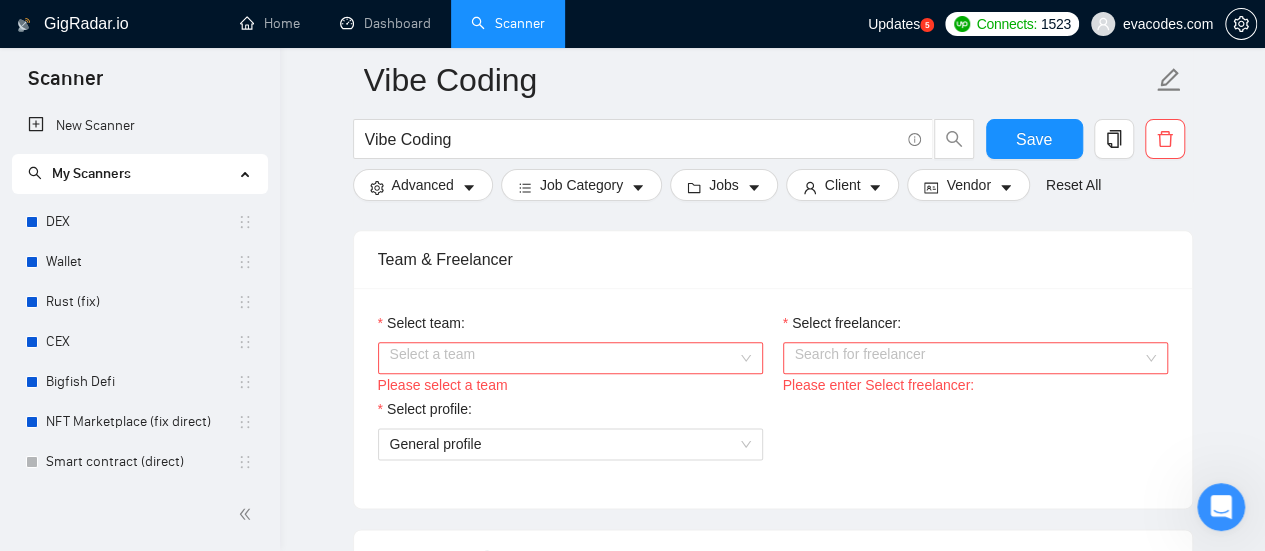 click on "Select freelancer:" at bounding box center [968, 358] 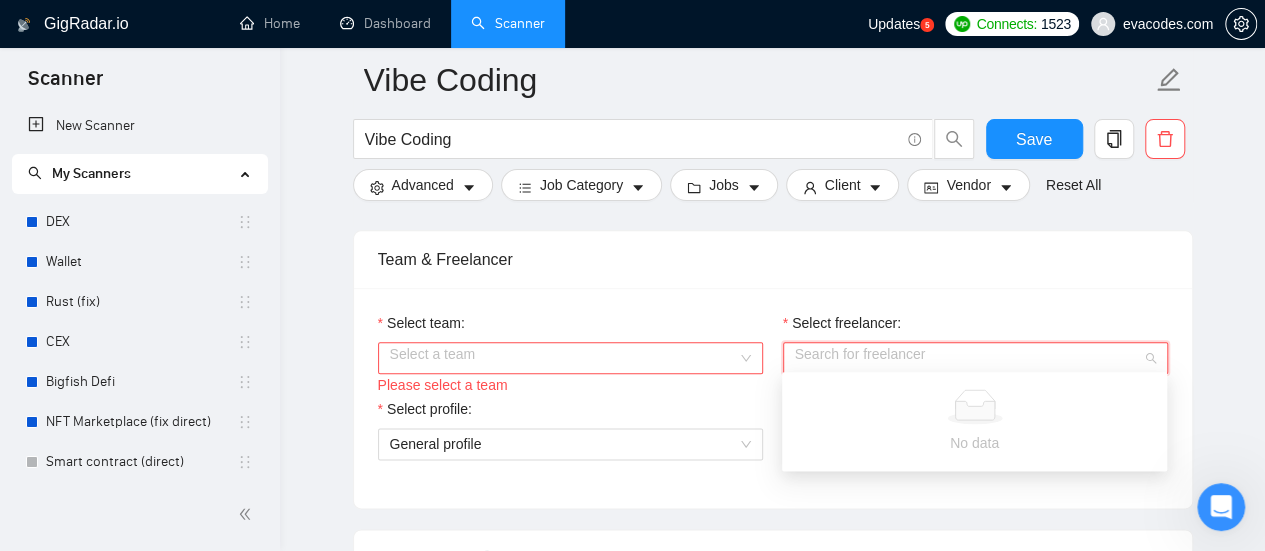 click on "Select team:" at bounding box center [563, 358] 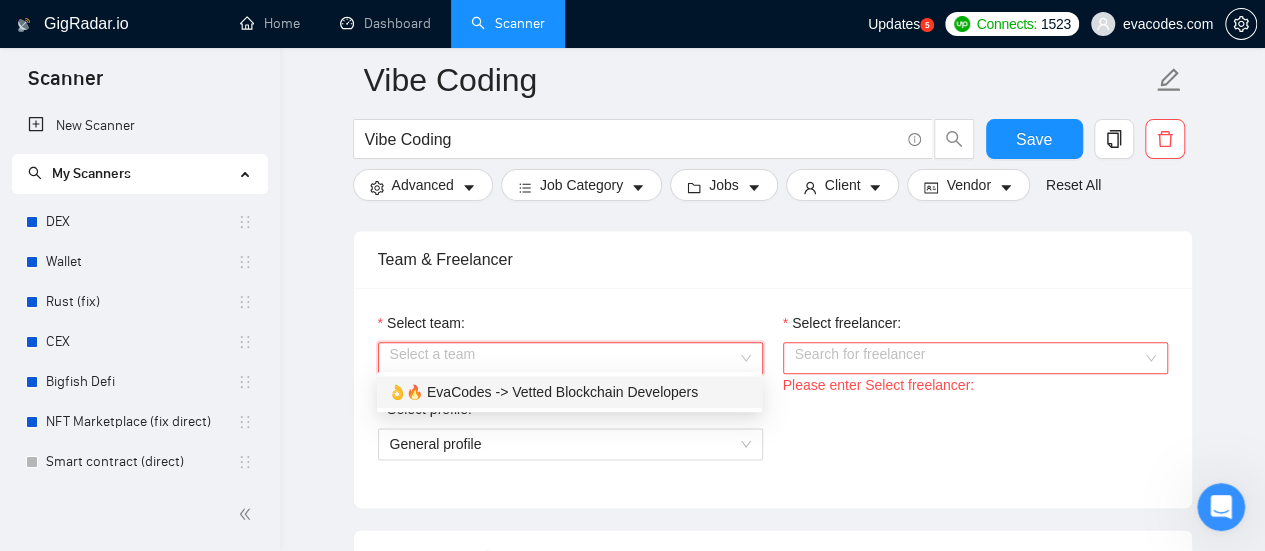 click on "👌🔥 EvaCodes -> Vetted Blockchain Developers" at bounding box center (569, 392) 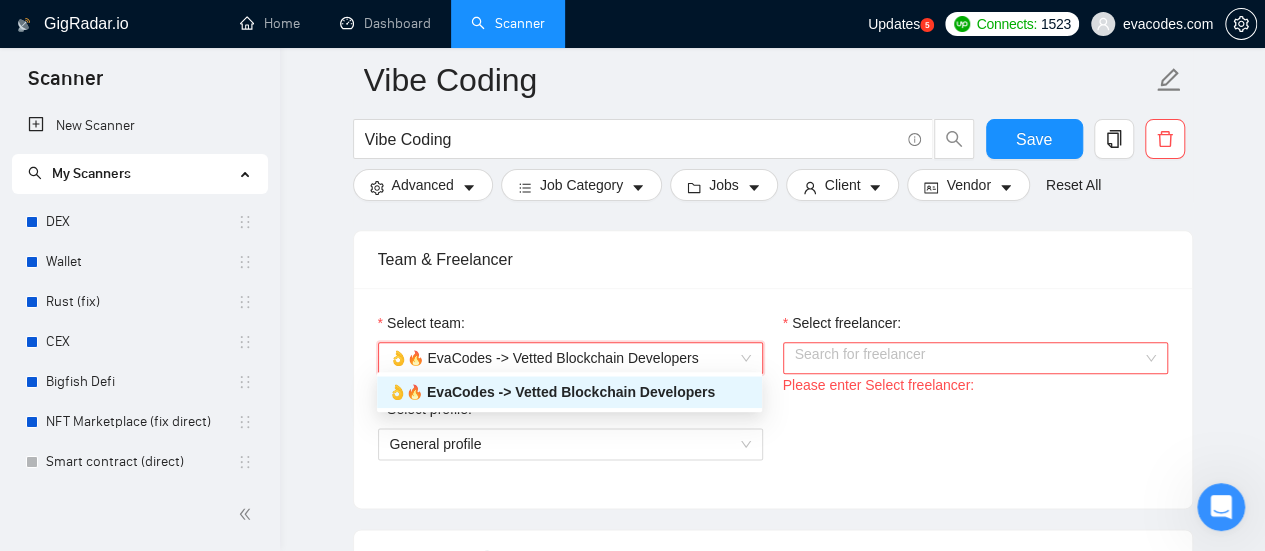 click on "Select freelancer:" at bounding box center (968, 358) 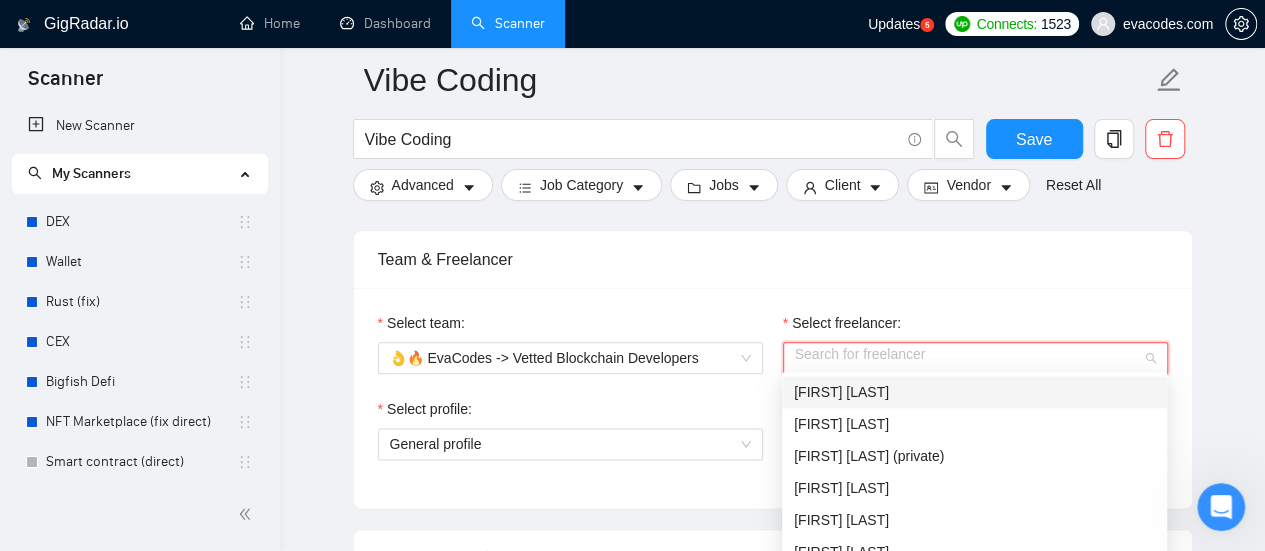 click on "[FIRST] [LAST]" at bounding box center (974, 392) 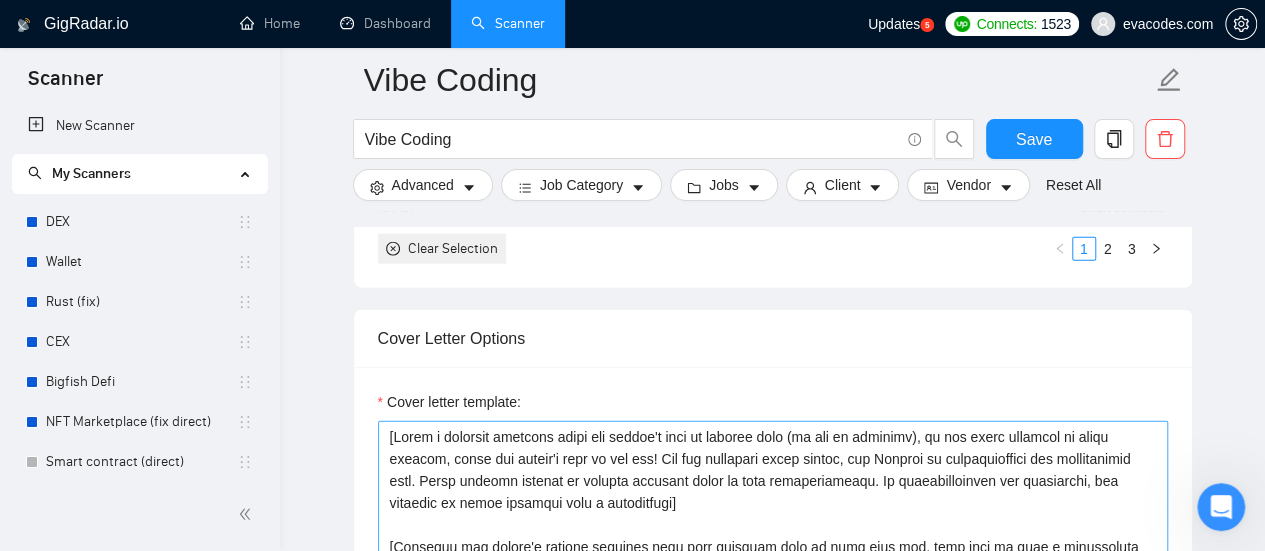 scroll, scrollTop: 2300, scrollLeft: 0, axis: vertical 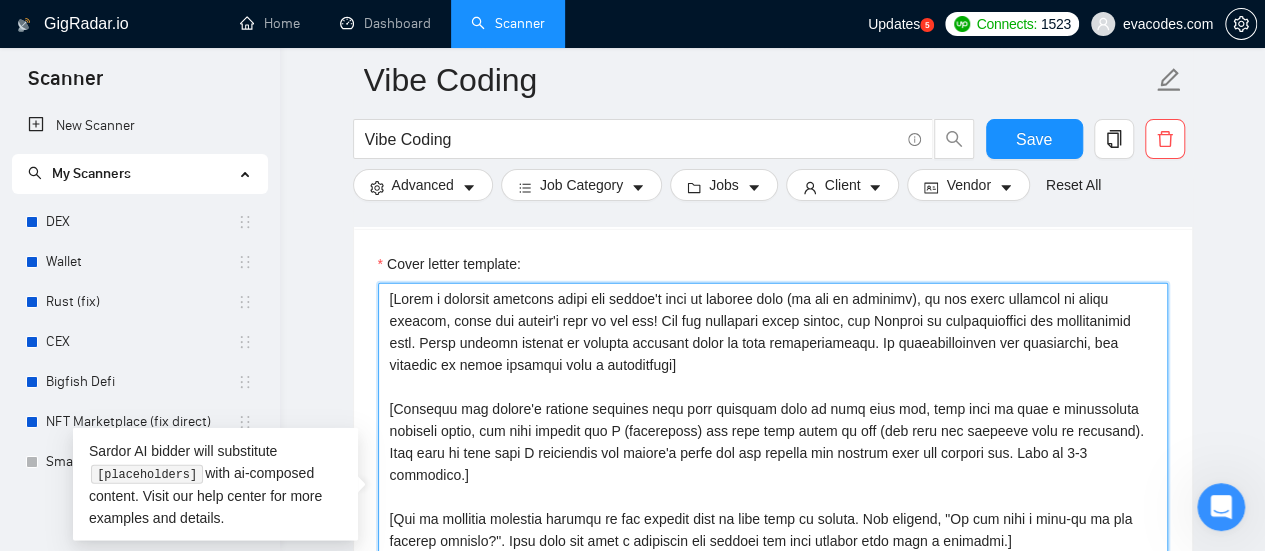 click on "Cover letter template:" at bounding box center (773, 508) 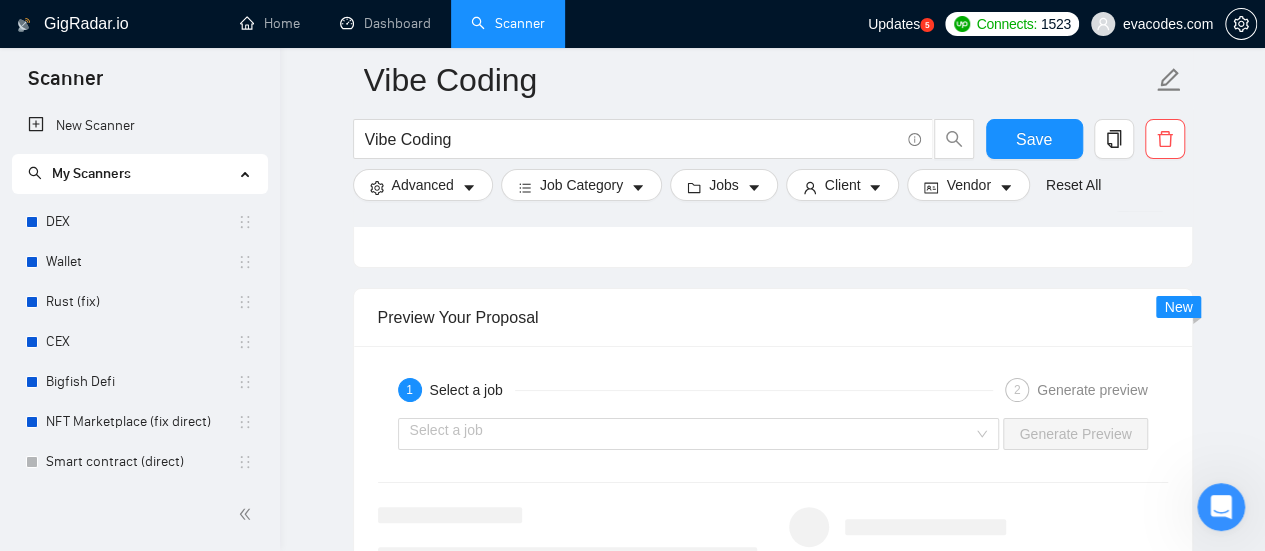 scroll, scrollTop: 3800, scrollLeft: 0, axis: vertical 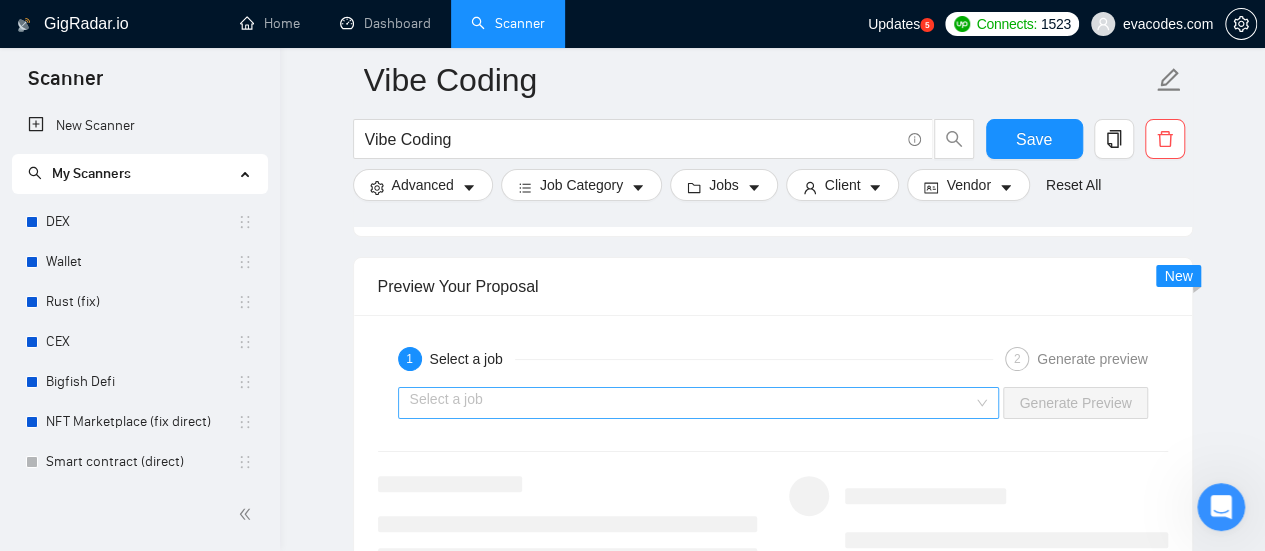click at bounding box center [692, 403] 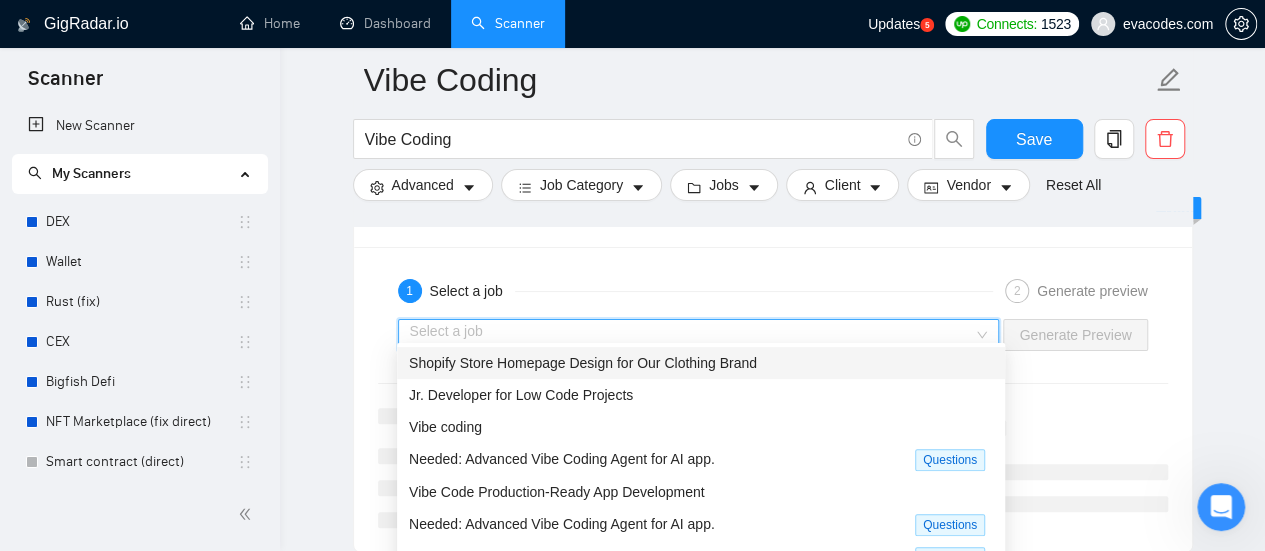 scroll, scrollTop: 3900, scrollLeft: 0, axis: vertical 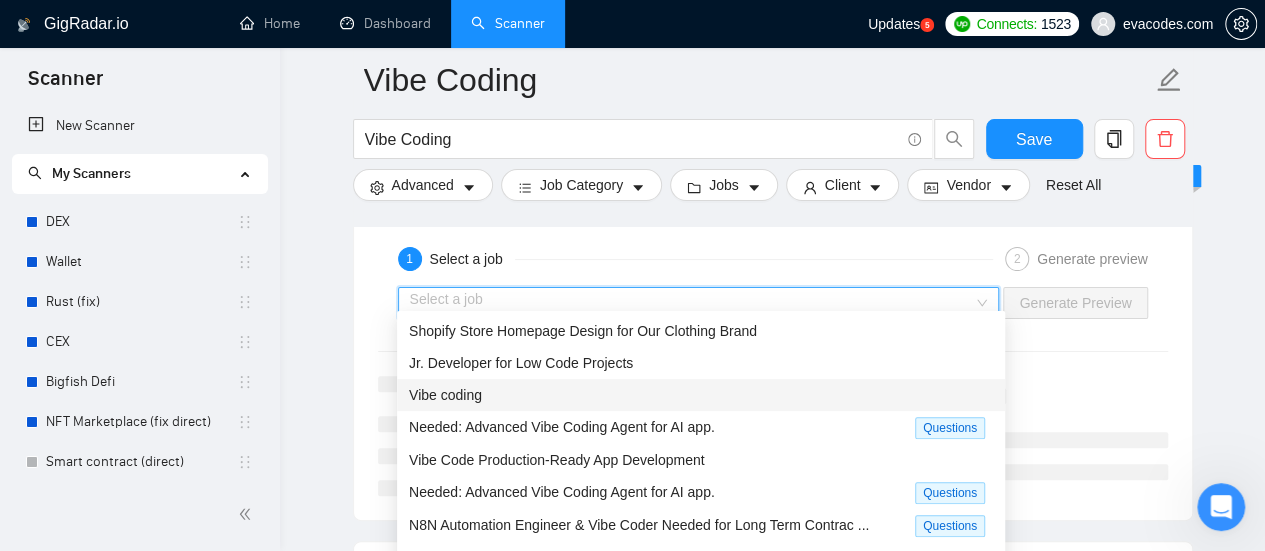 click on "Vibe coding" at bounding box center [445, 395] 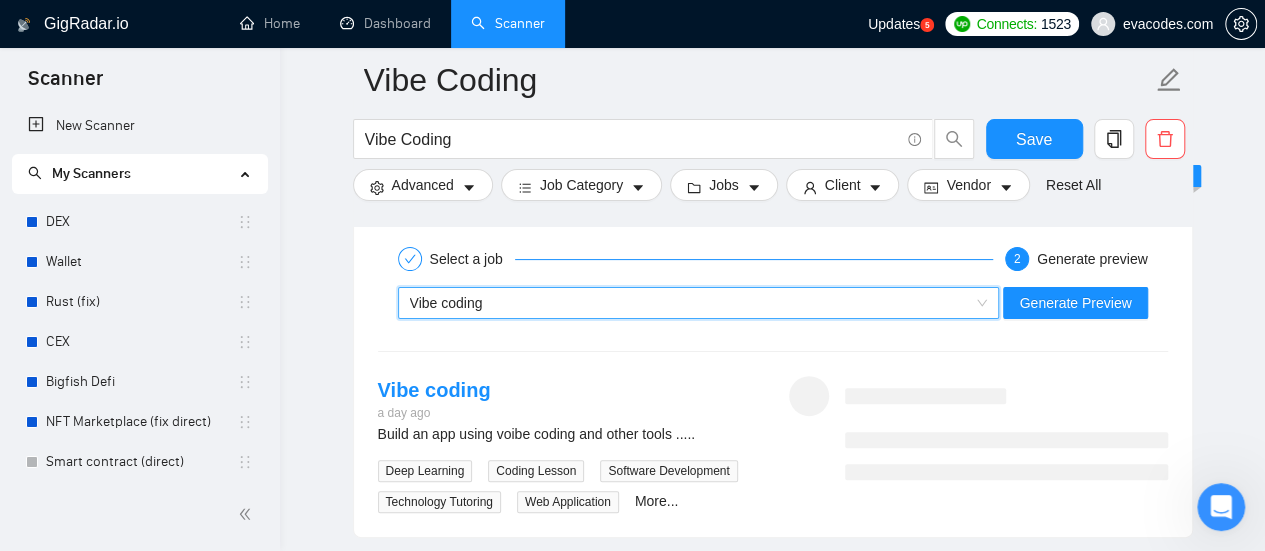 click on "Build an app using voibe coding and other tools ....." at bounding box center (567, 434) 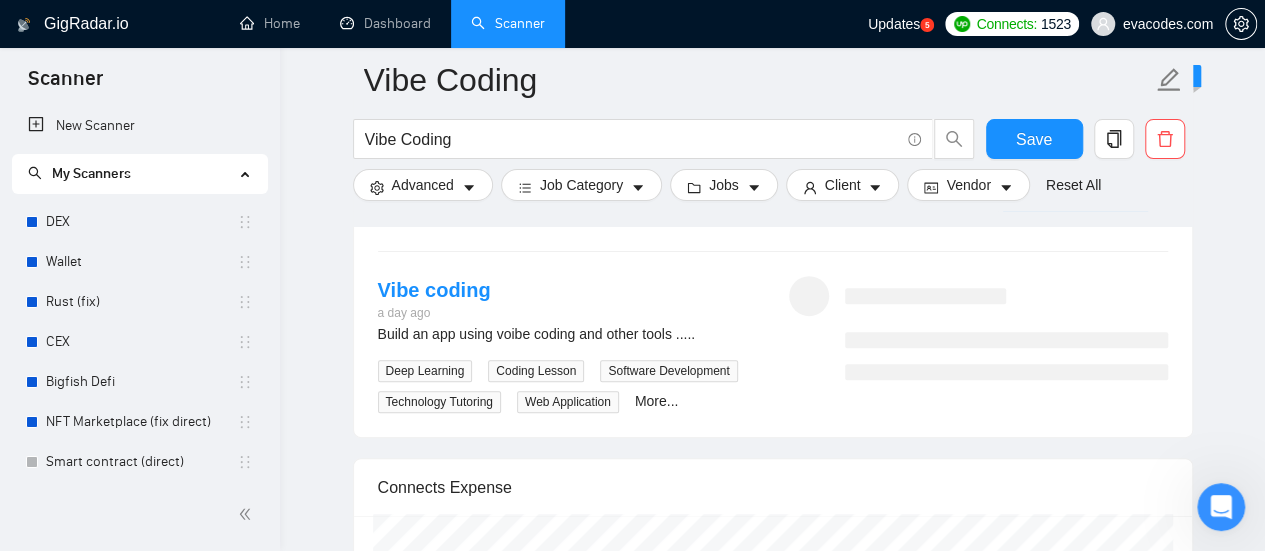 scroll, scrollTop: 3900, scrollLeft: 0, axis: vertical 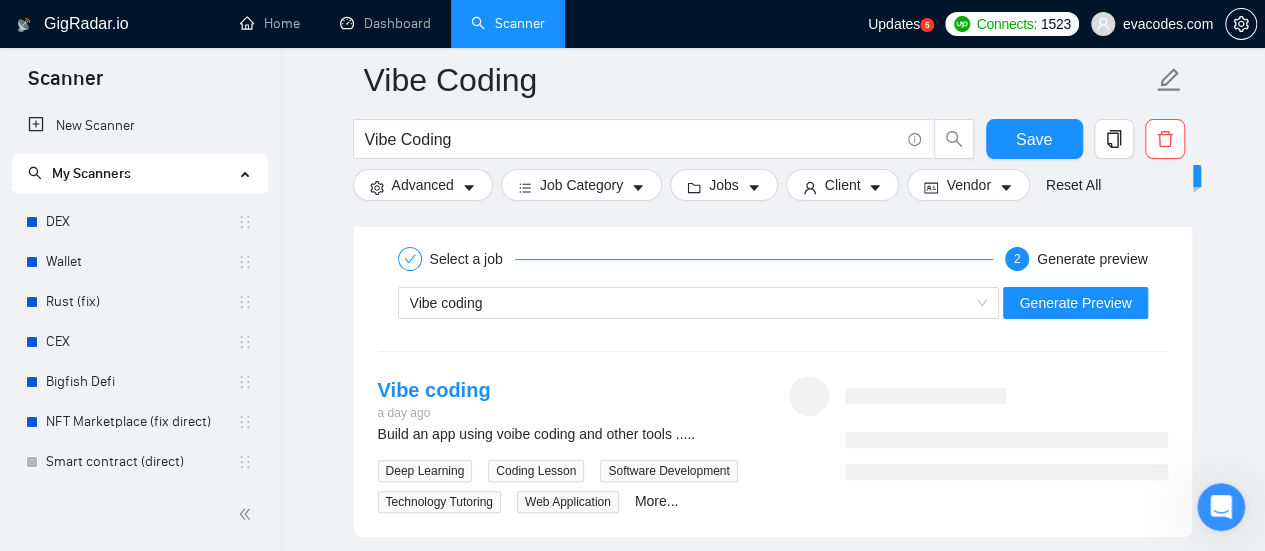 click on "Build an app using voibe coding and other tools ....." at bounding box center (567, 434) 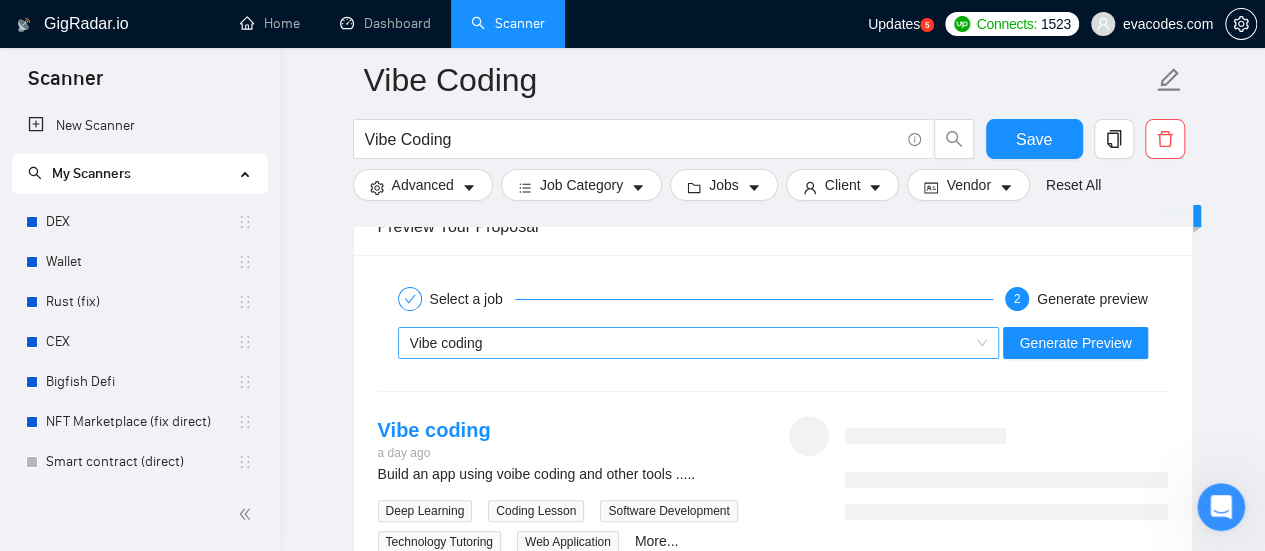 scroll, scrollTop: 3800, scrollLeft: 0, axis: vertical 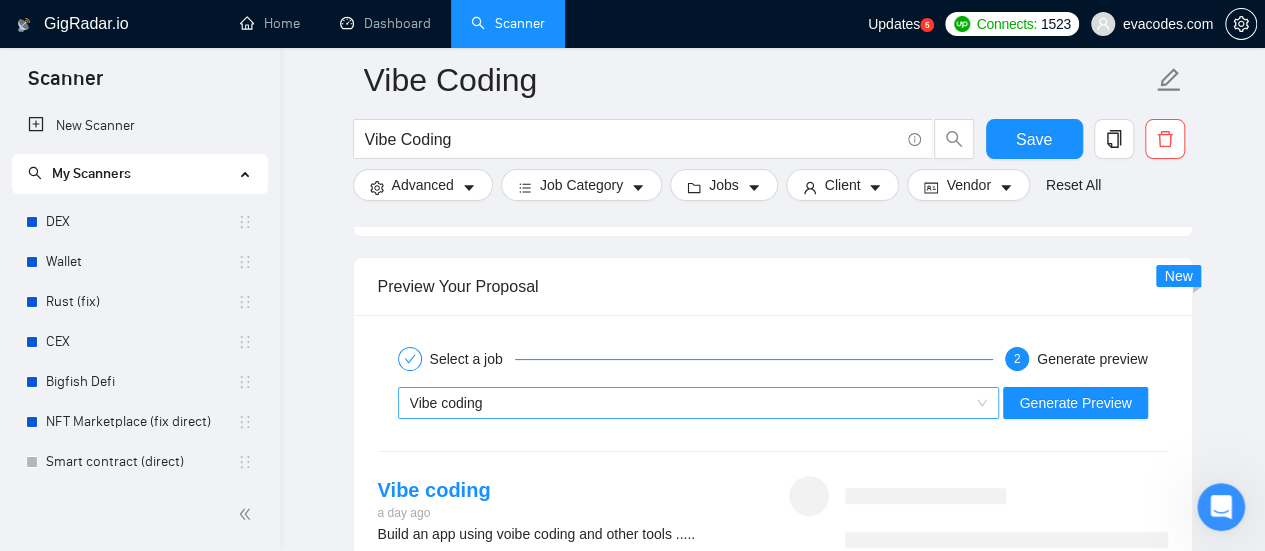 click on "Vibe coding" at bounding box center [690, 403] 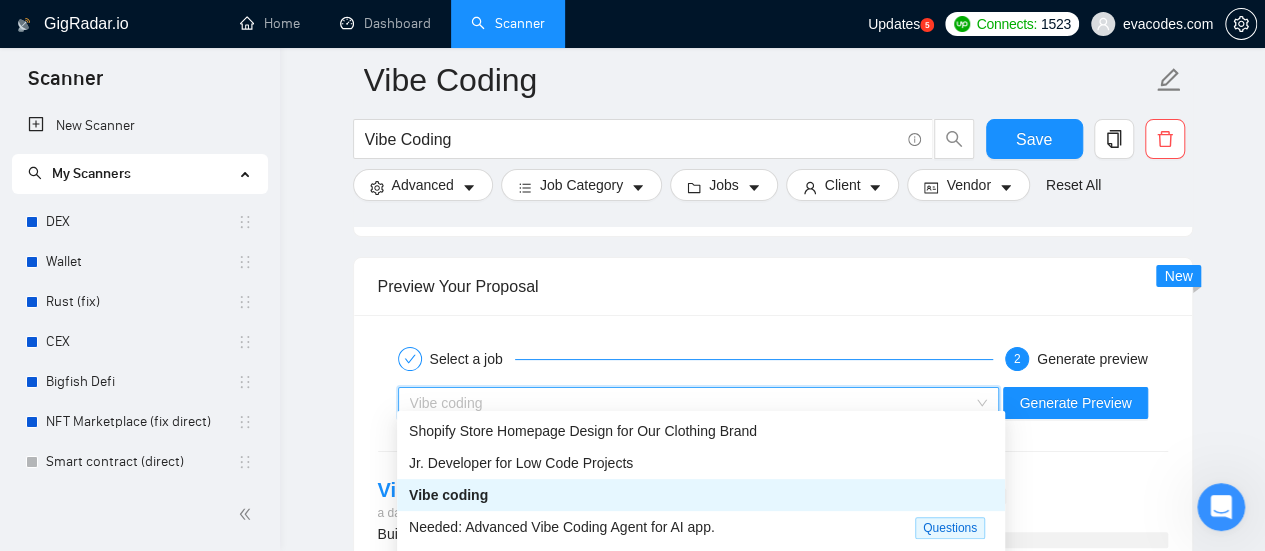 scroll, scrollTop: 66, scrollLeft: 0, axis: vertical 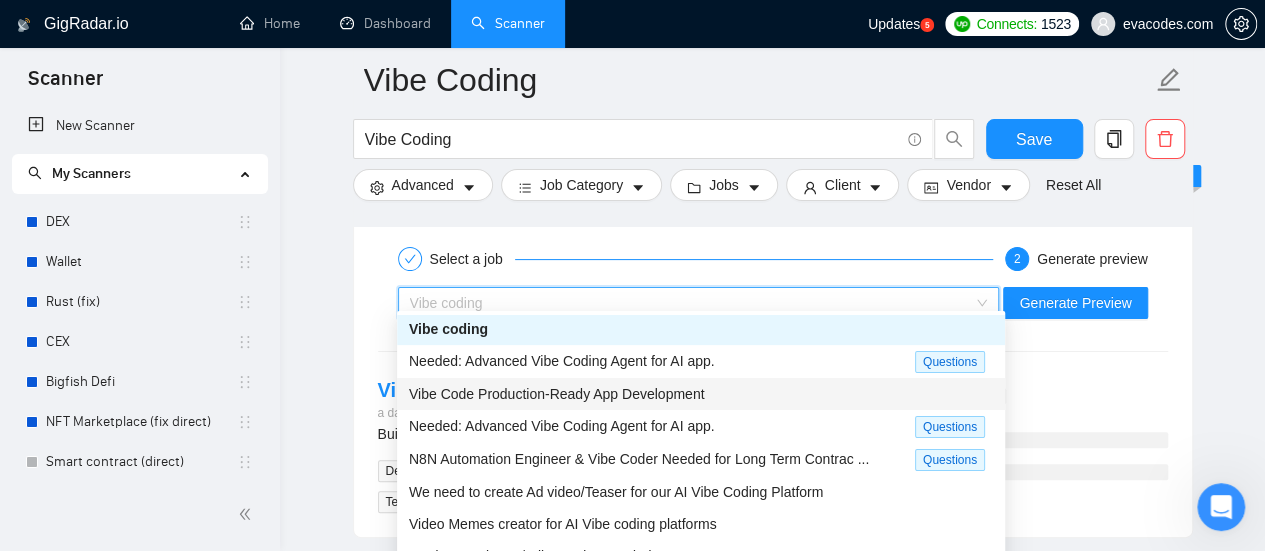 click on "Vibe Code Production-Ready App Development" at bounding box center [556, 394] 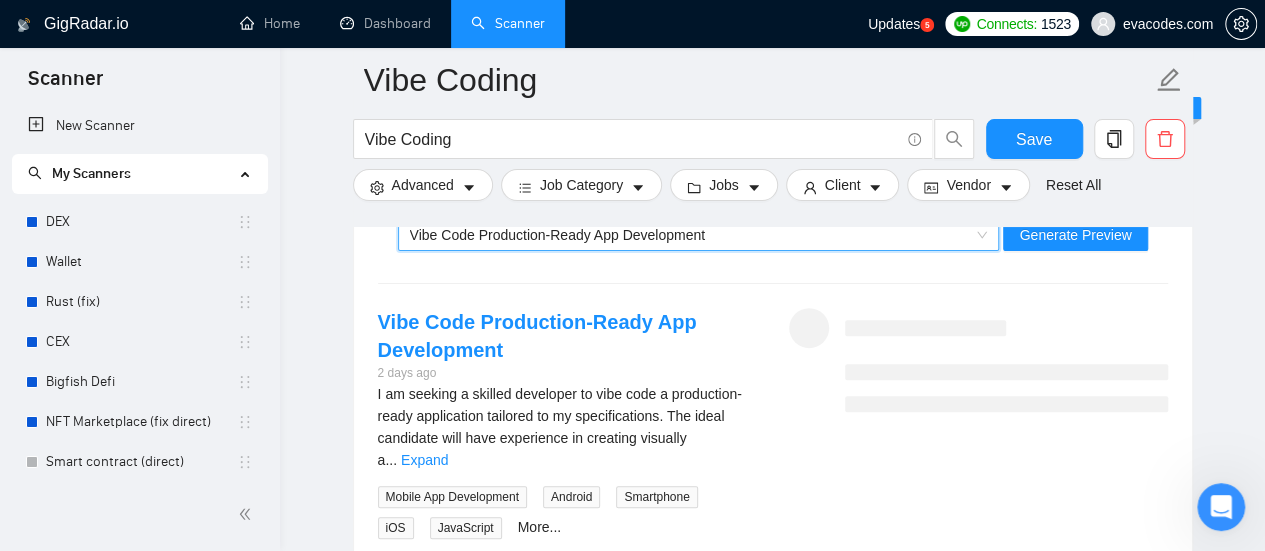 scroll, scrollTop: 4000, scrollLeft: 0, axis: vertical 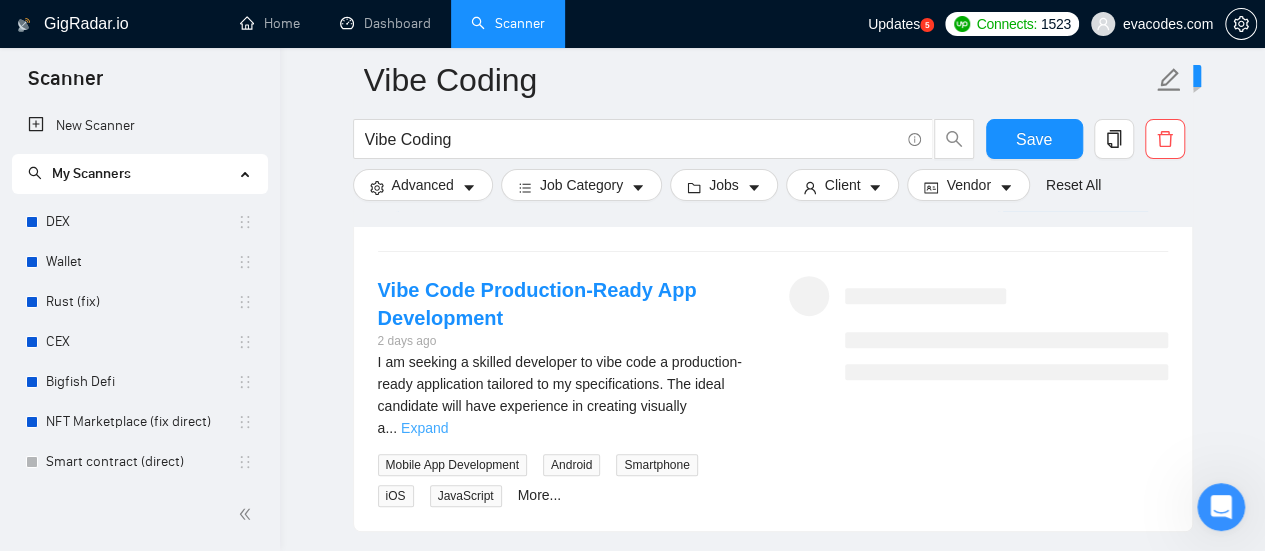 click on "Expand" at bounding box center [424, 428] 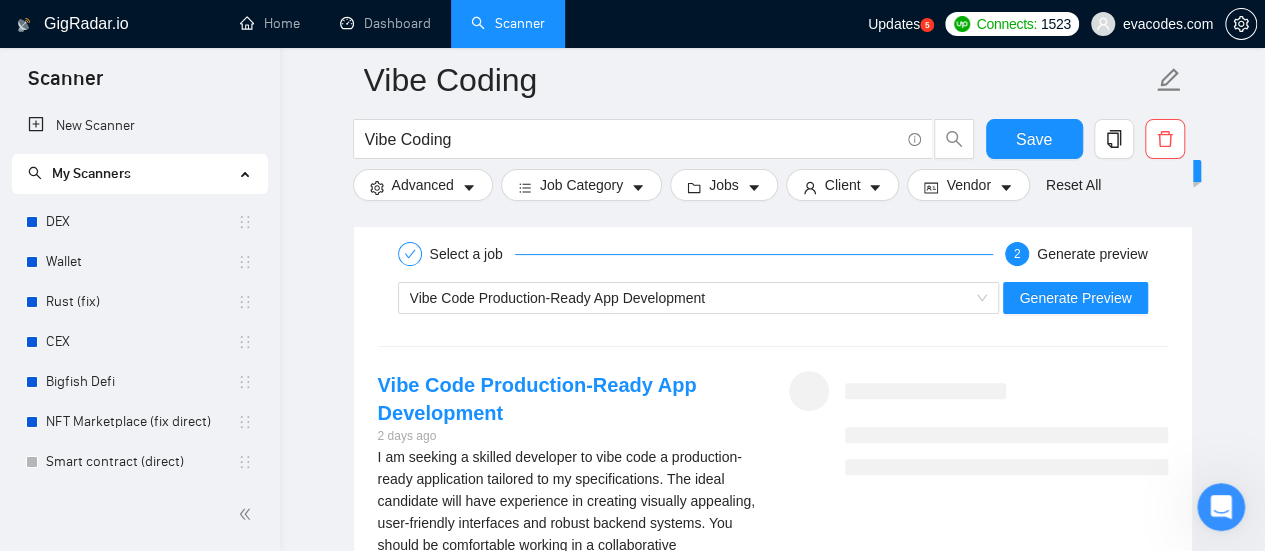 scroll, scrollTop: 3800, scrollLeft: 0, axis: vertical 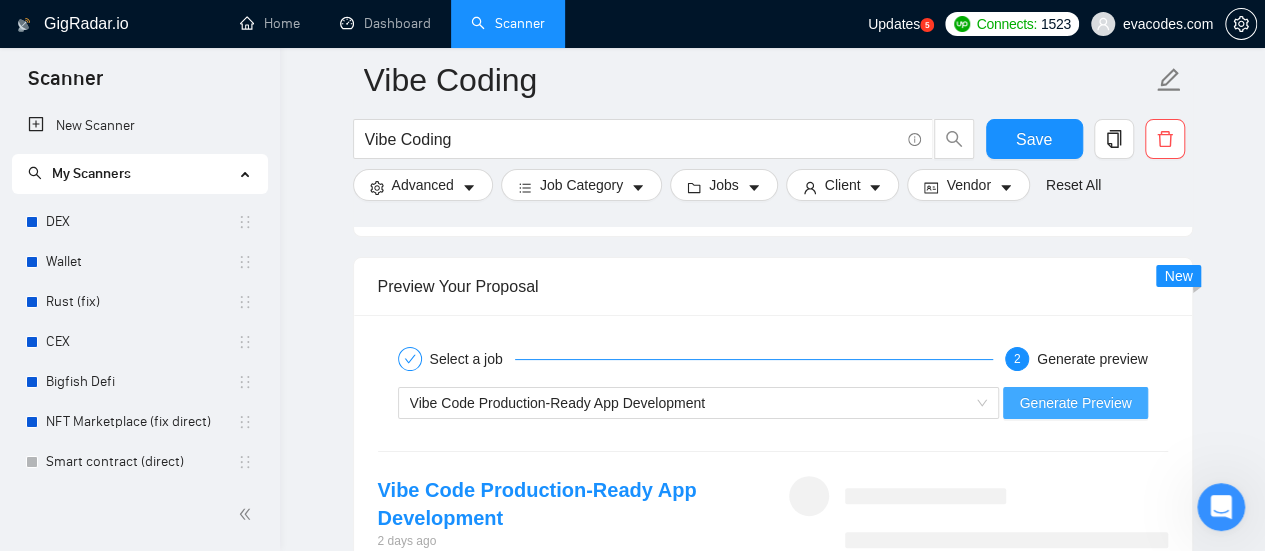 click on "Generate Preview" at bounding box center [1075, 403] 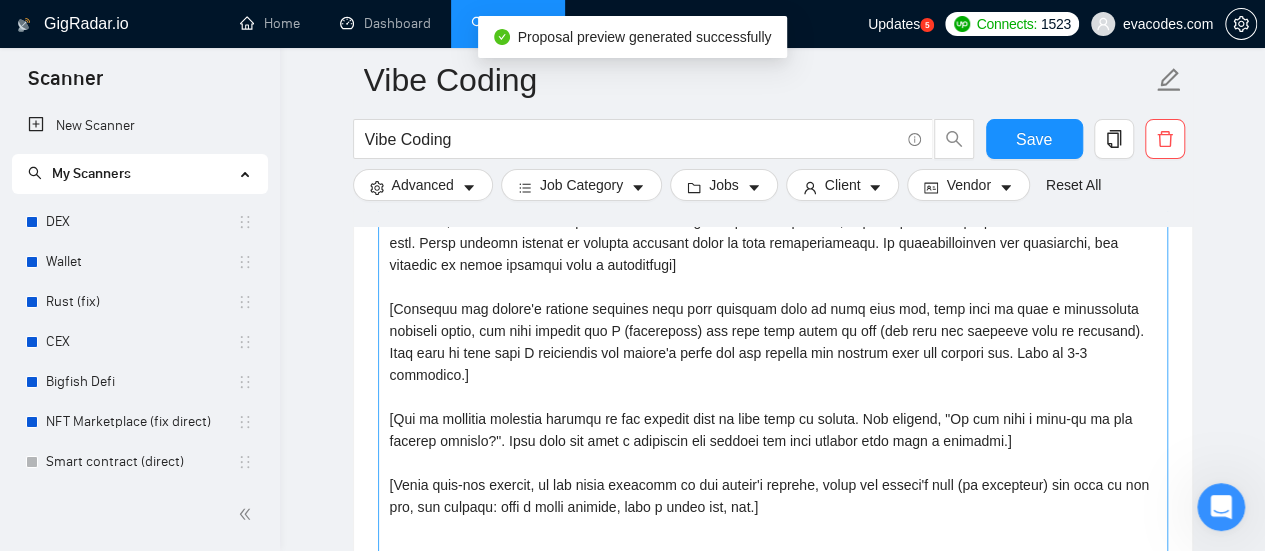 scroll, scrollTop: 2500, scrollLeft: 0, axis: vertical 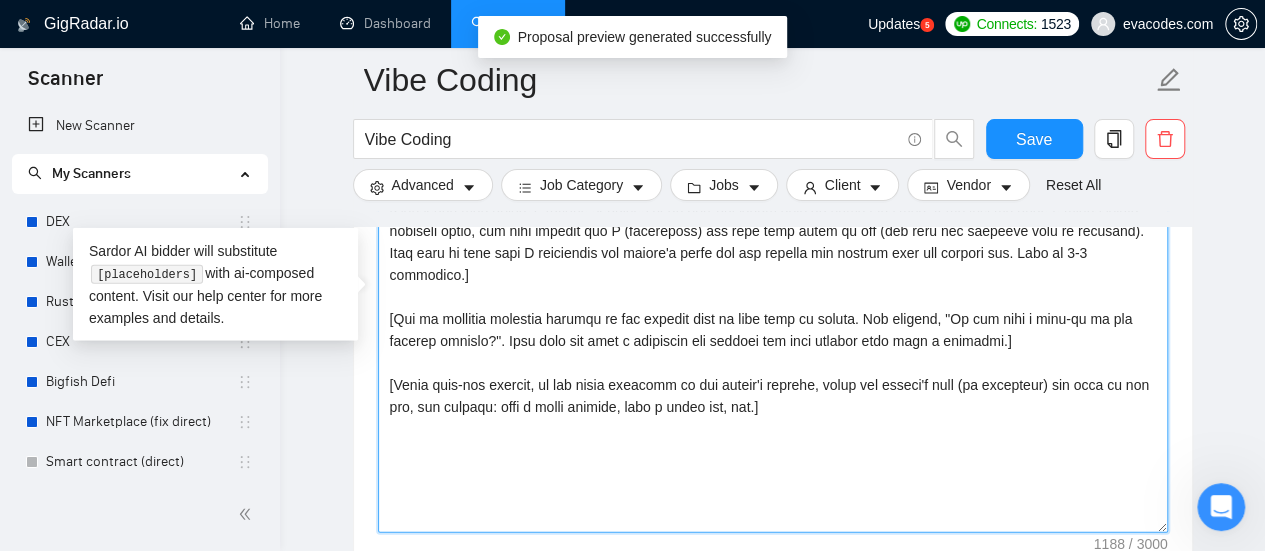drag, startPoint x: 426, startPoint y: 371, endPoint x: 386, endPoint y: 355, distance: 43.081318 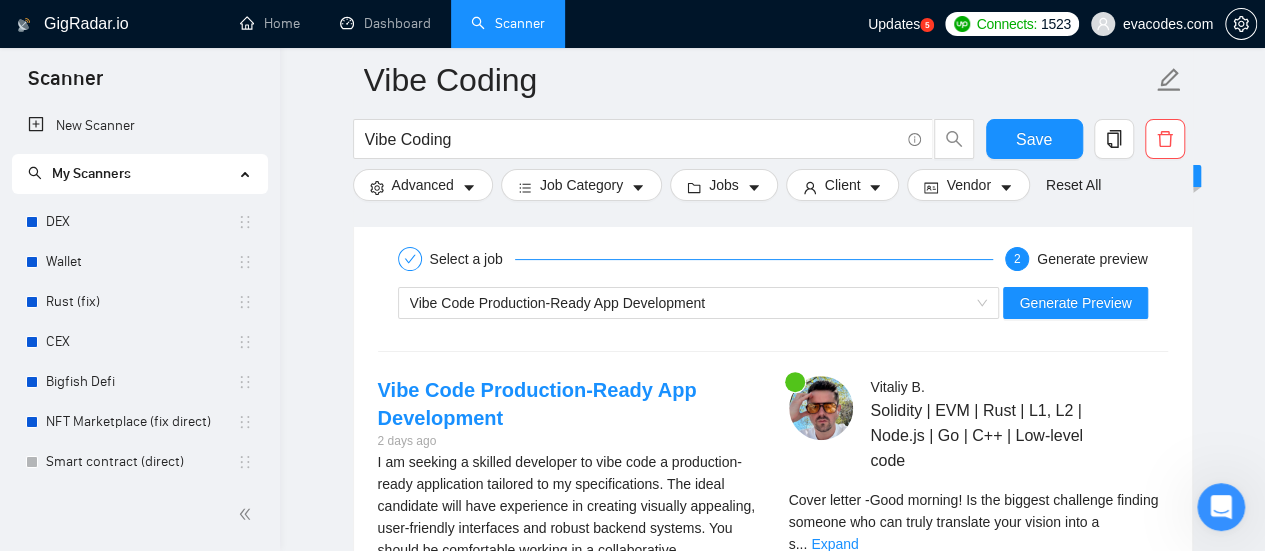 scroll, scrollTop: 4100, scrollLeft: 0, axis: vertical 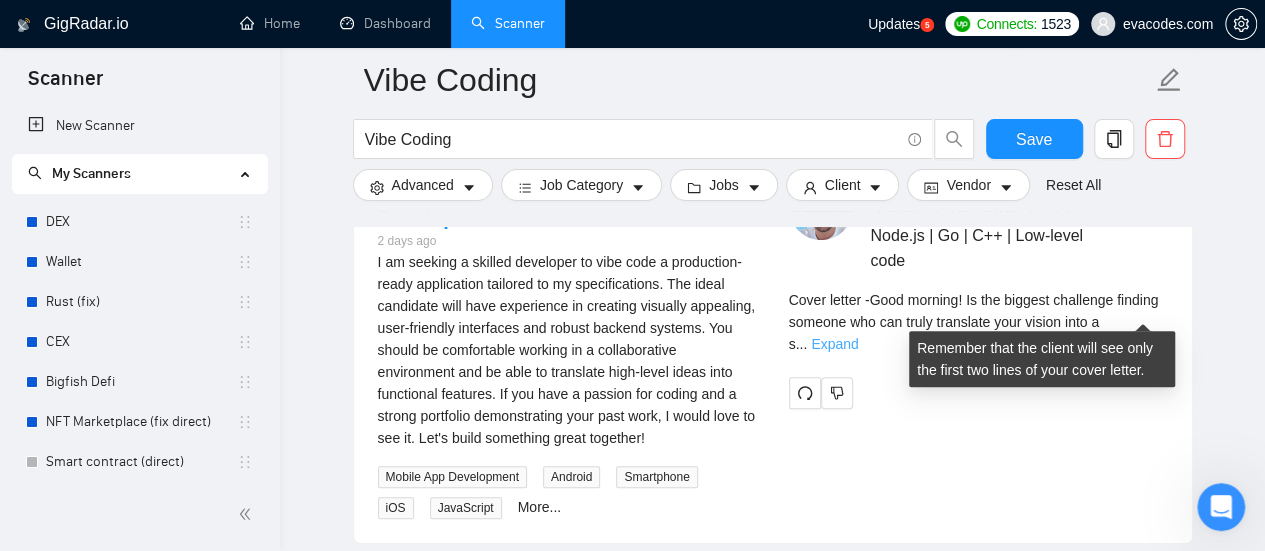 type on "[Write a personal greeting using the client's name or company name (if any is provided), in the local language of their country, using the client's time of the day! For the remaining cover letter, use English in conversational yet professional tone. Avoid generic phrases or cliches commonly found in such communications. Be straightforward and respectful, and remember to avoid sounding like a salesperson]
[Identify the client's biggest business pain that provoked them to post this job, hook into it with a provocative question first, and then explain how I (freelancer) can help them solve it too (not only the specific task in question). Make sure to show that I understand the client's needs and can deliver the results they are looking for. Make it 3-4 sentences.]
[Ask an engaging question related to the project that is very easy to answer. For example, "Do you have a mock-up of the designs already?". Show that you know a practical way forward for this project with such a question.]" 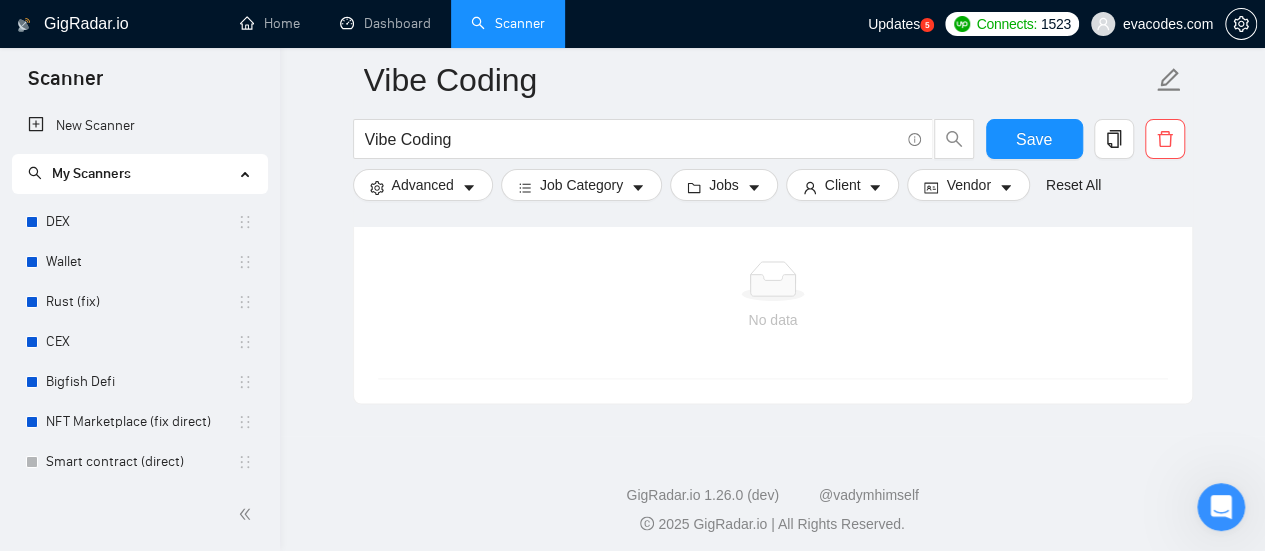 scroll, scrollTop: 5298, scrollLeft: 0, axis: vertical 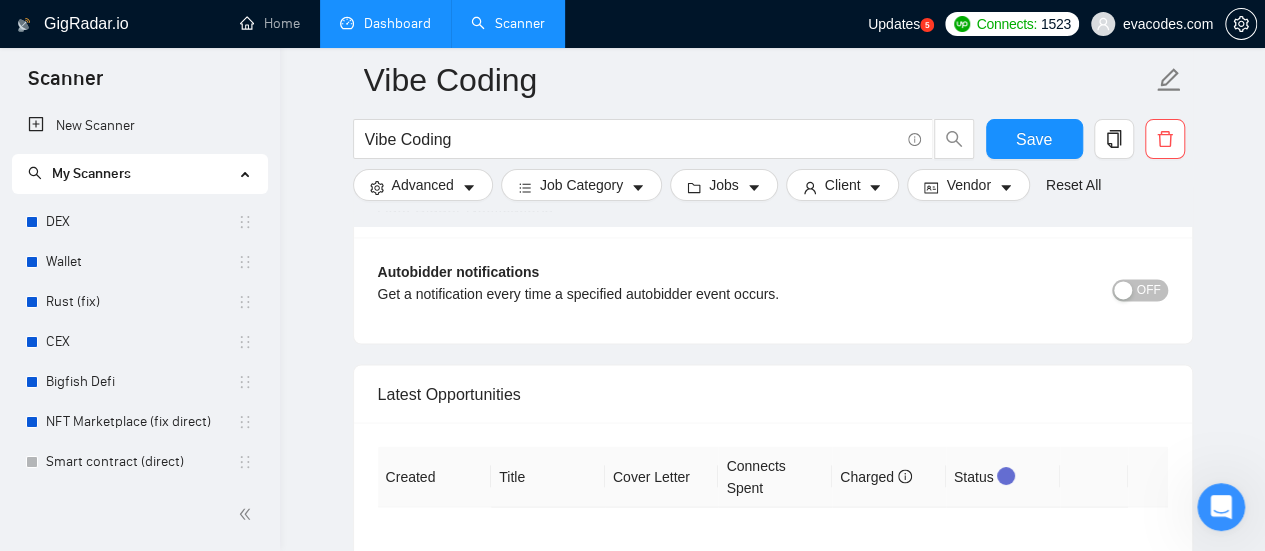 click on "Dashboard" at bounding box center [385, 23] 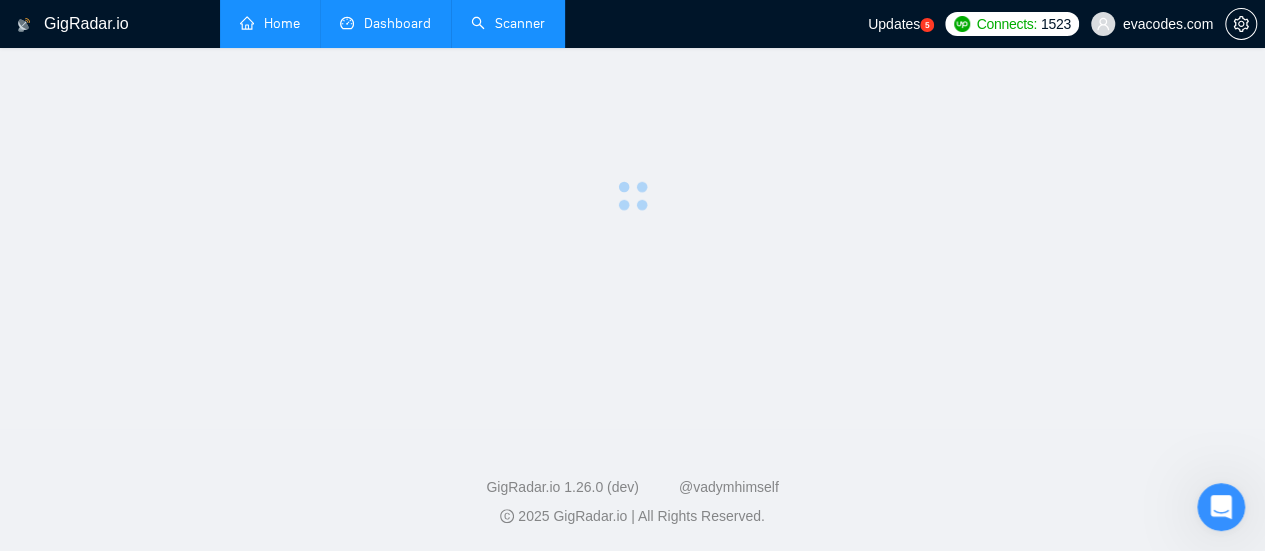 scroll, scrollTop: 0, scrollLeft: 0, axis: both 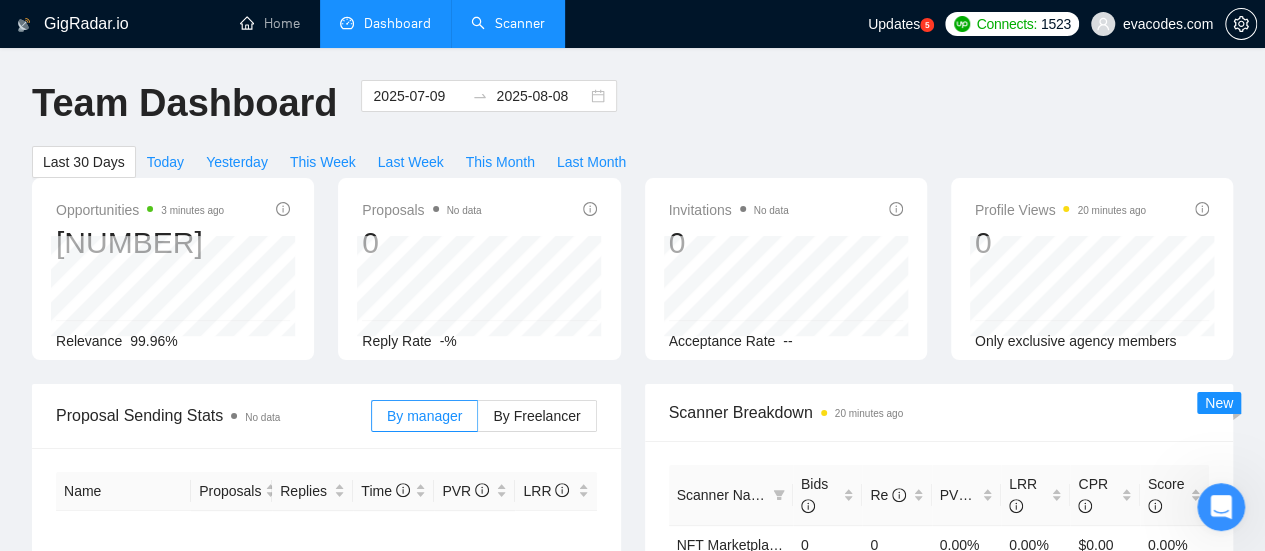 click on "Scanner" at bounding box center (508, 23) 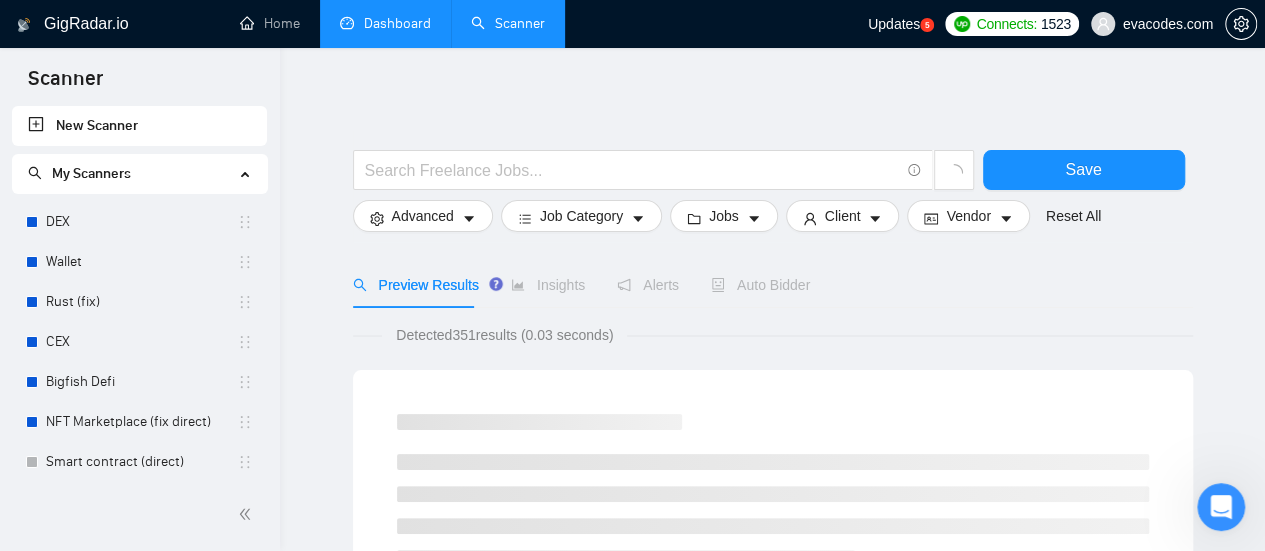 click on "Auto Bidder" at bounding box center (760, 285) 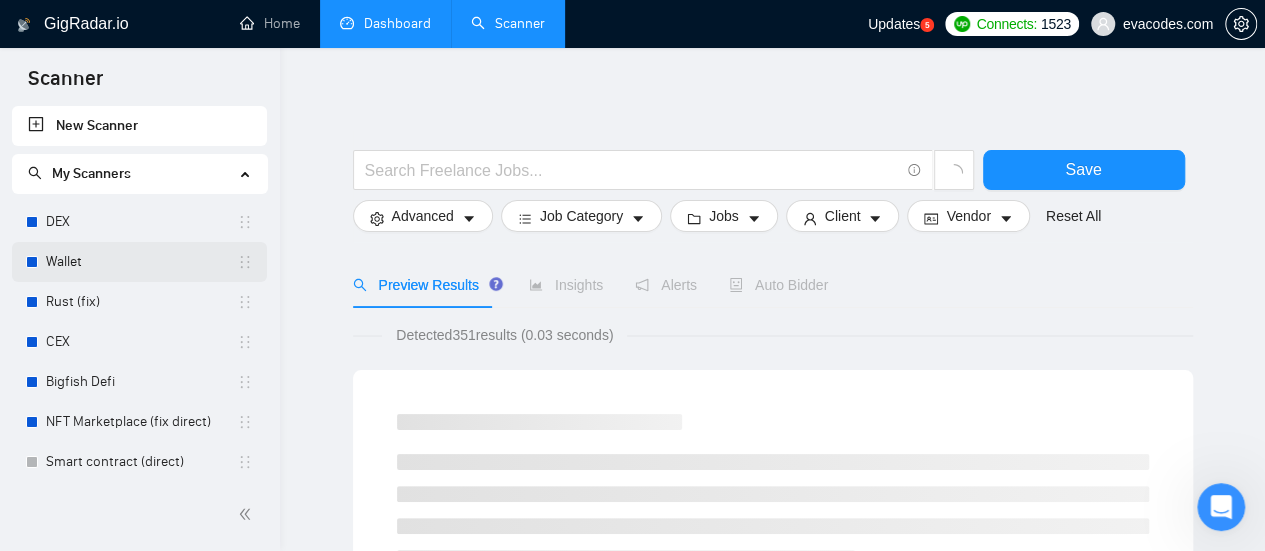 click on "Wallet" at bounding box center [141, 262] 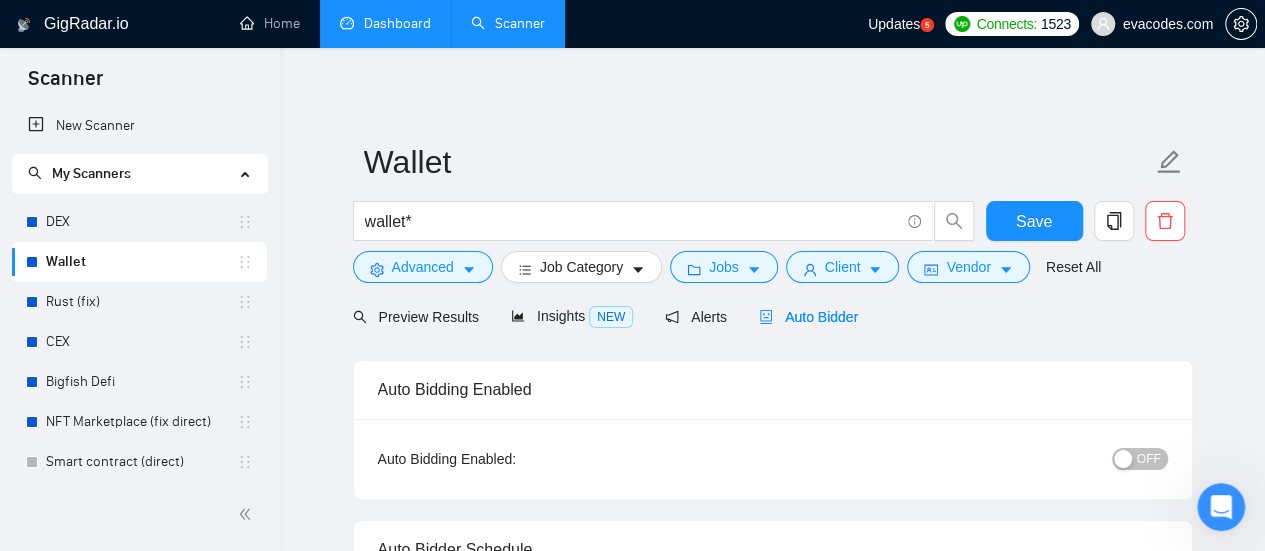 click on "Auto Bidder" at bounding box center (808, 317) 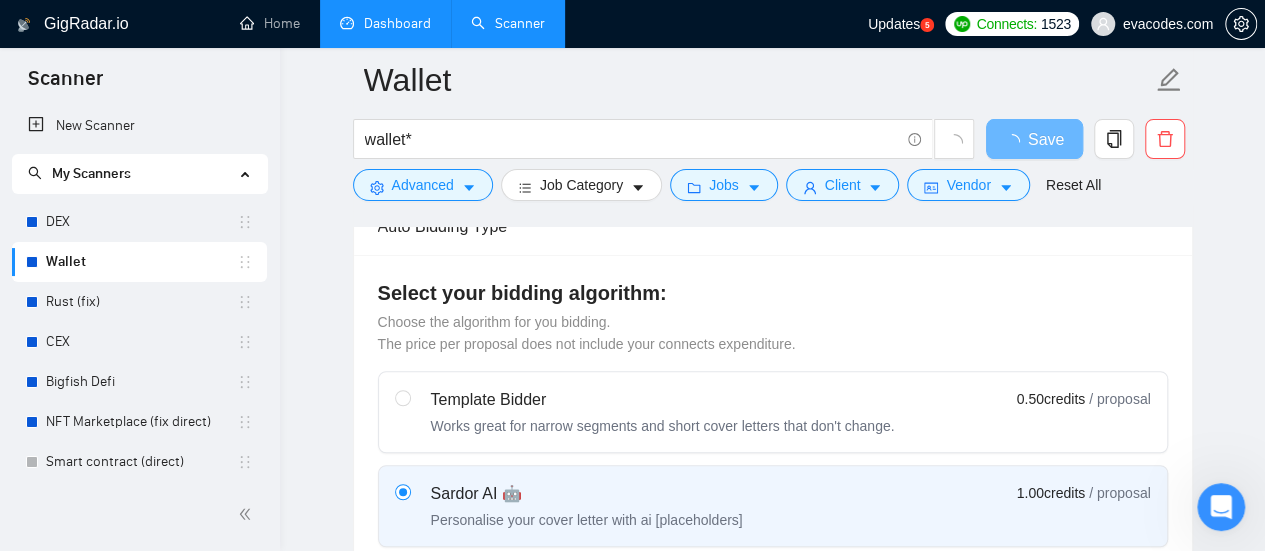 scroll, scrollTop: 600, scrollLeft: 0, axis: vertical 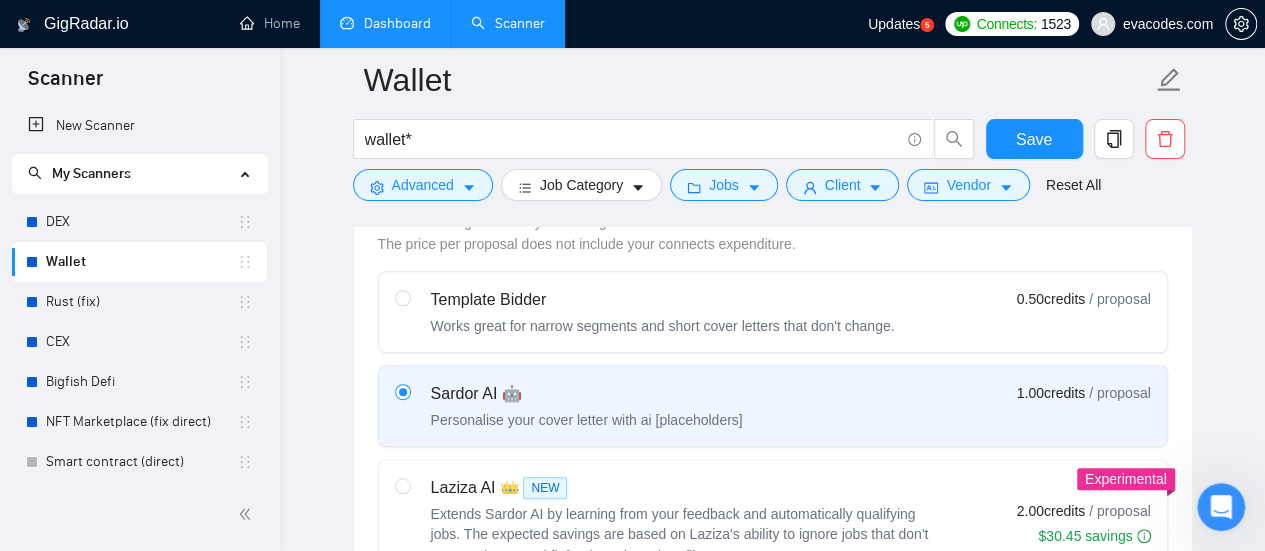 type 